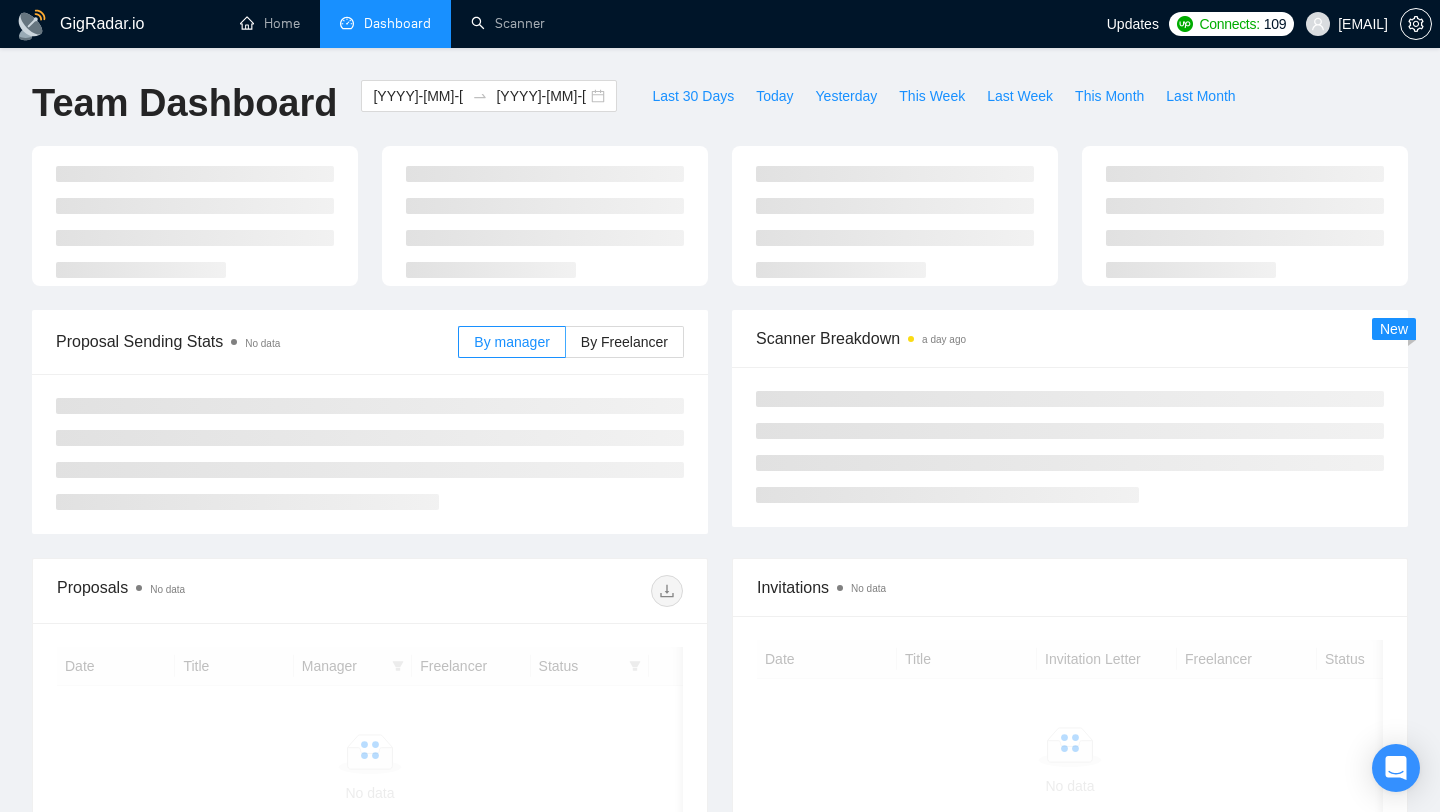 scroll, scrollTop: 0, scrollLeft: 0, axis: both 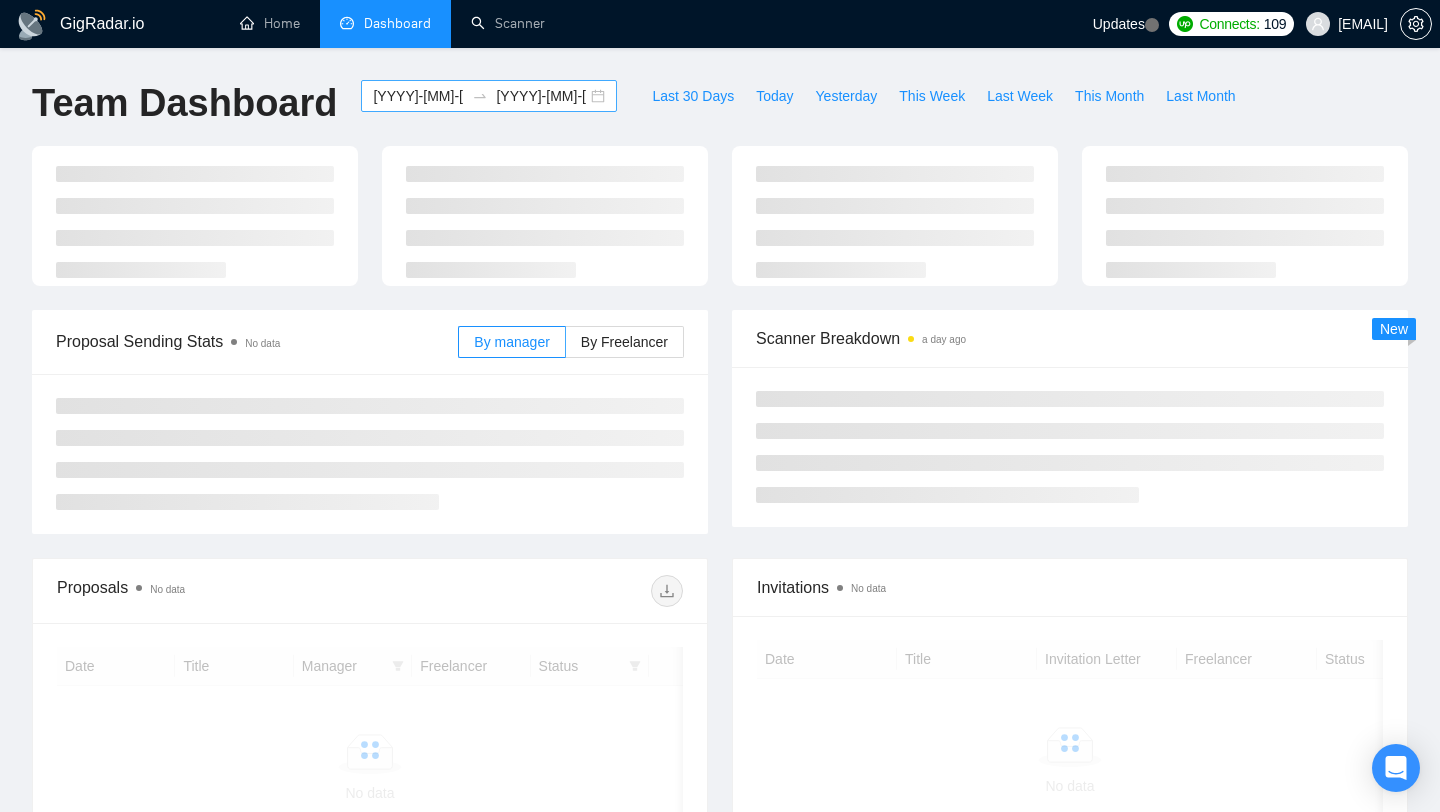 click on "2024-03-25 2024-04-24" at bounding box center [489, 96] 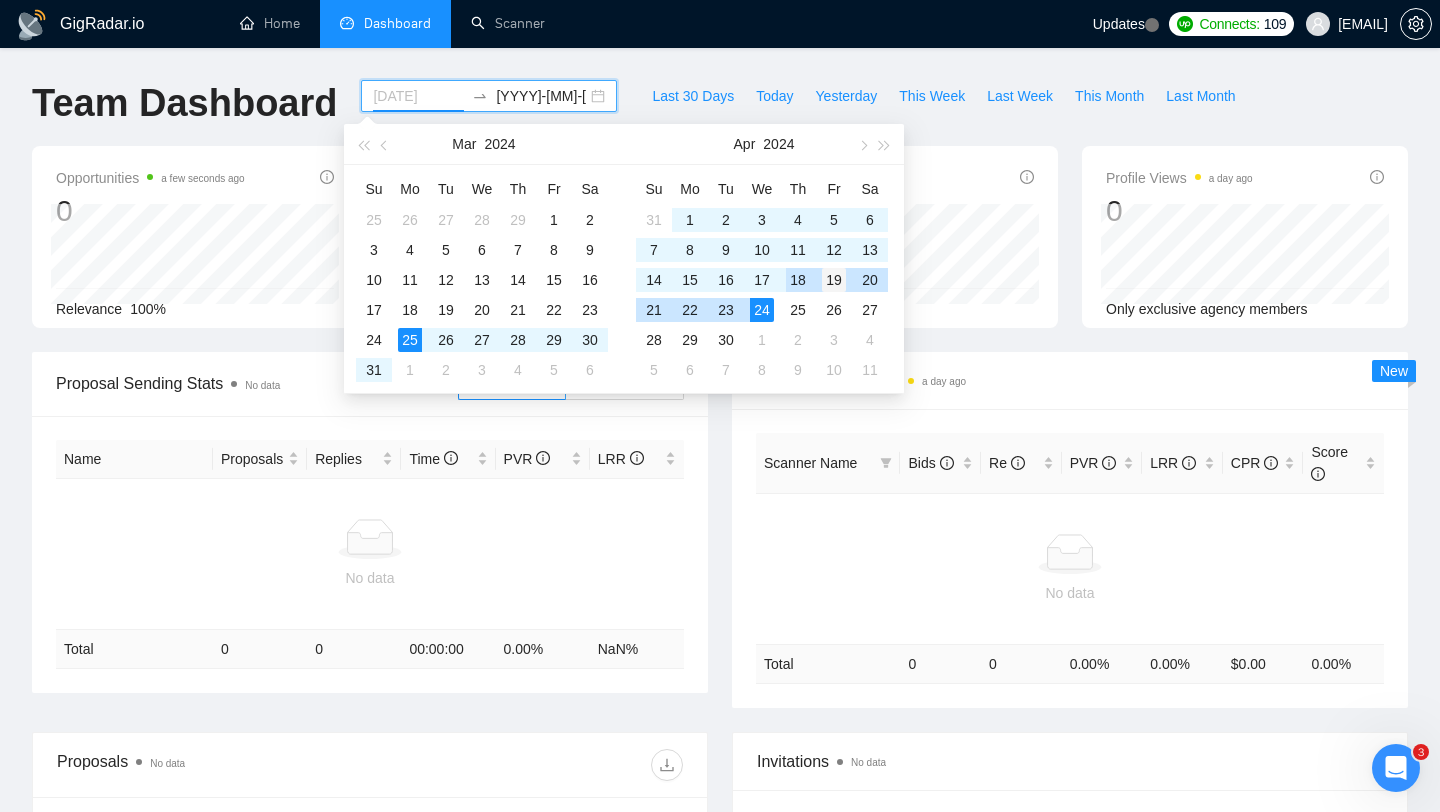 scroll, scrollTop: 0, scrollLeft: 0, axis: both 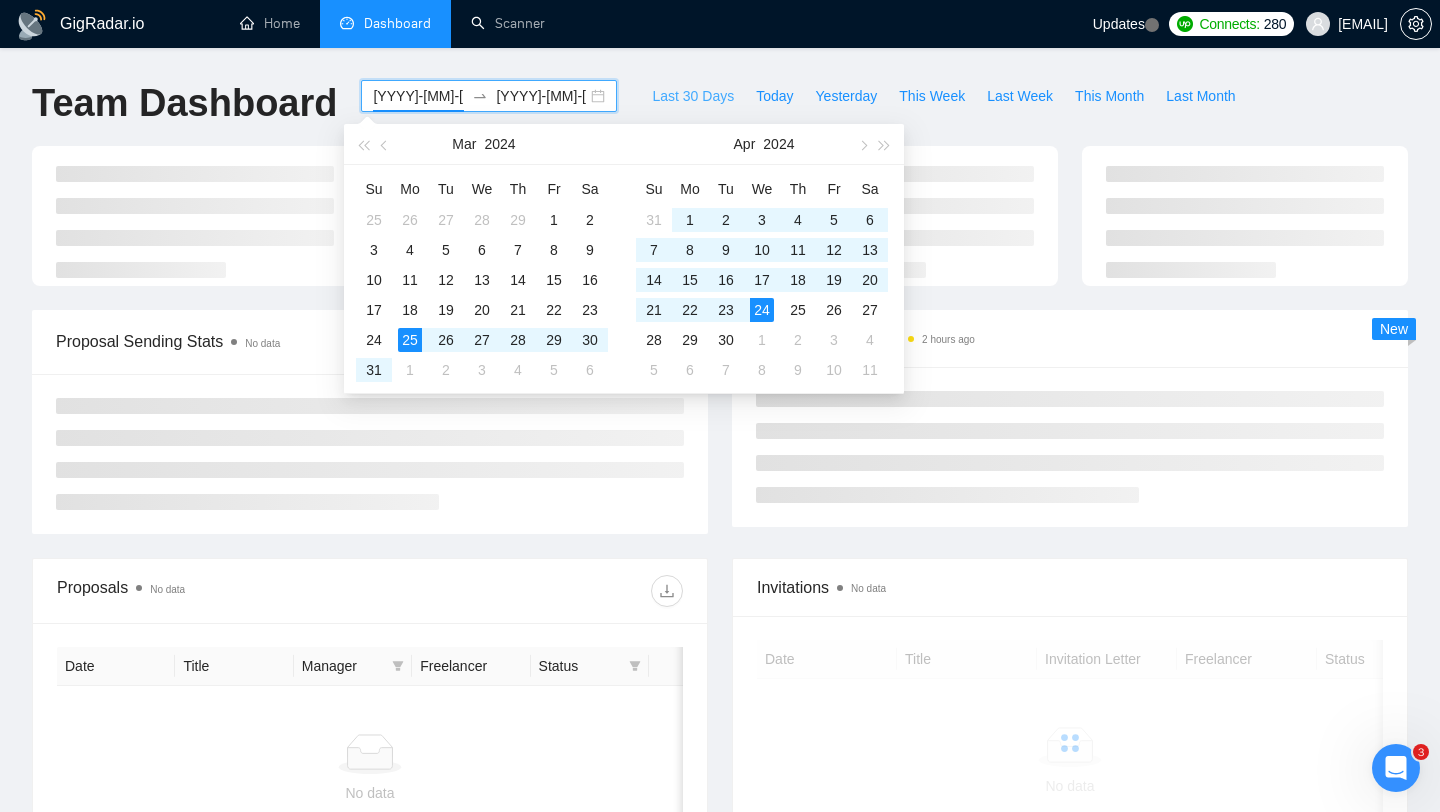 click on "Last 30 Days" at bounding box center (693, 96) 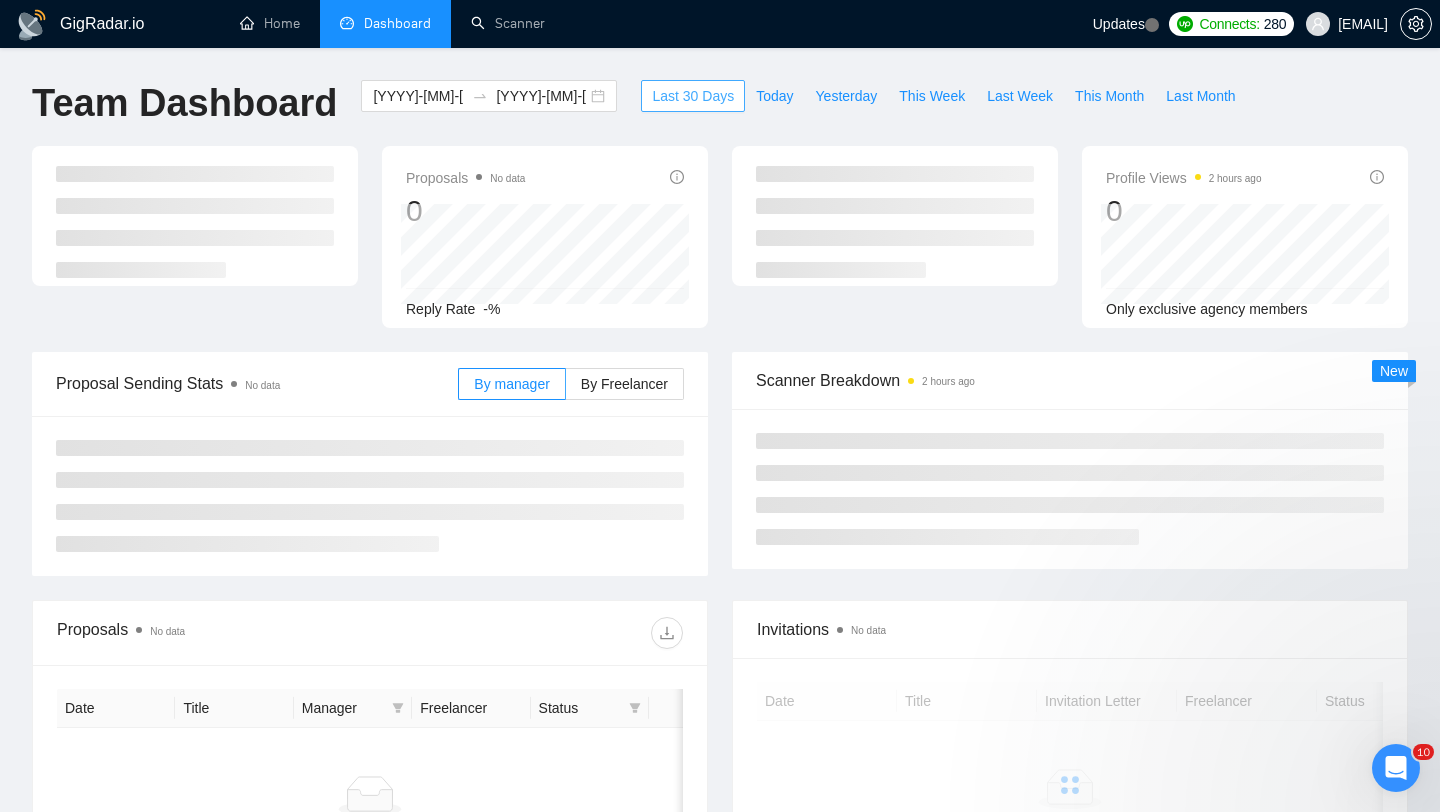 type on "2025-07-09" 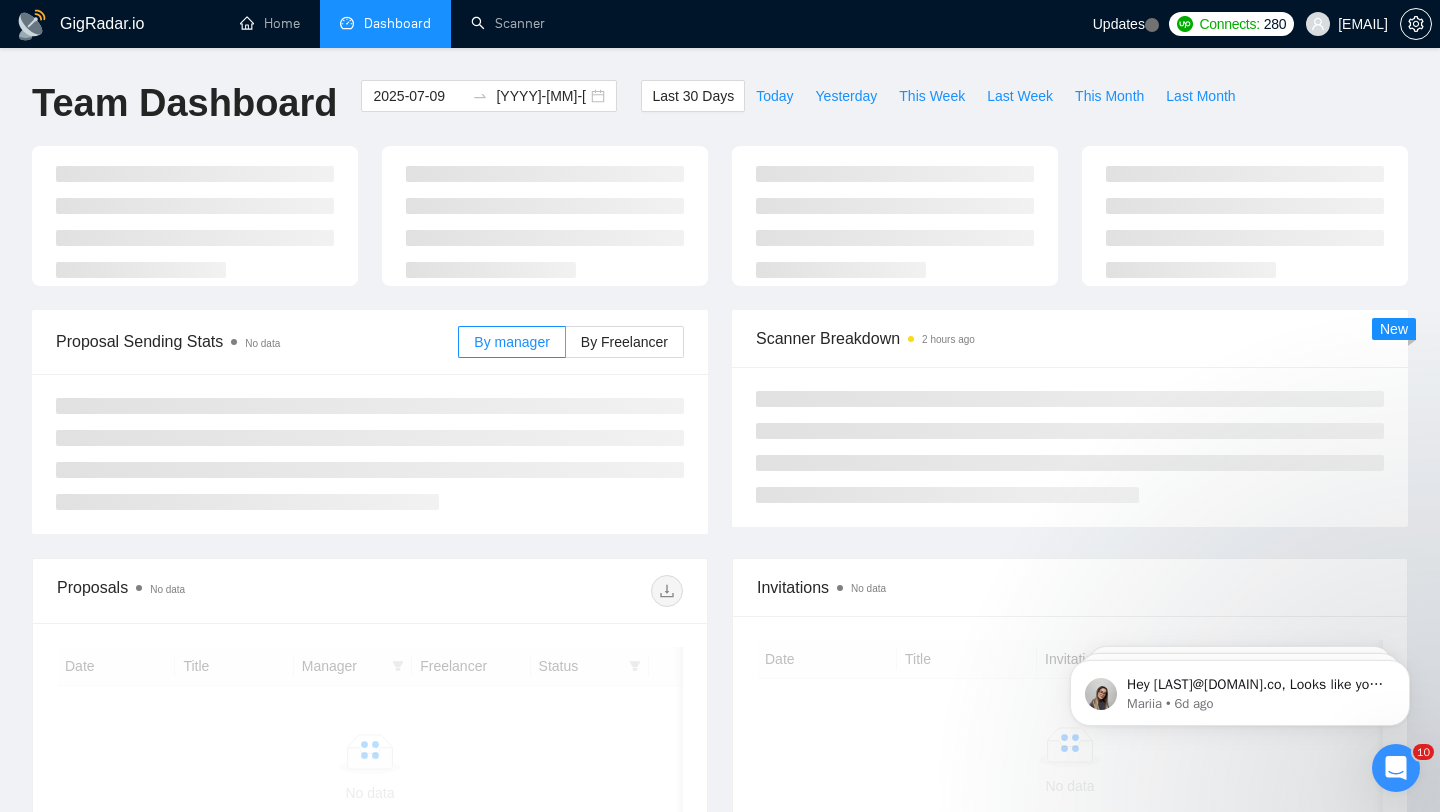 scroll, scrollTop: 0, scrollLeft: 0, axis: both 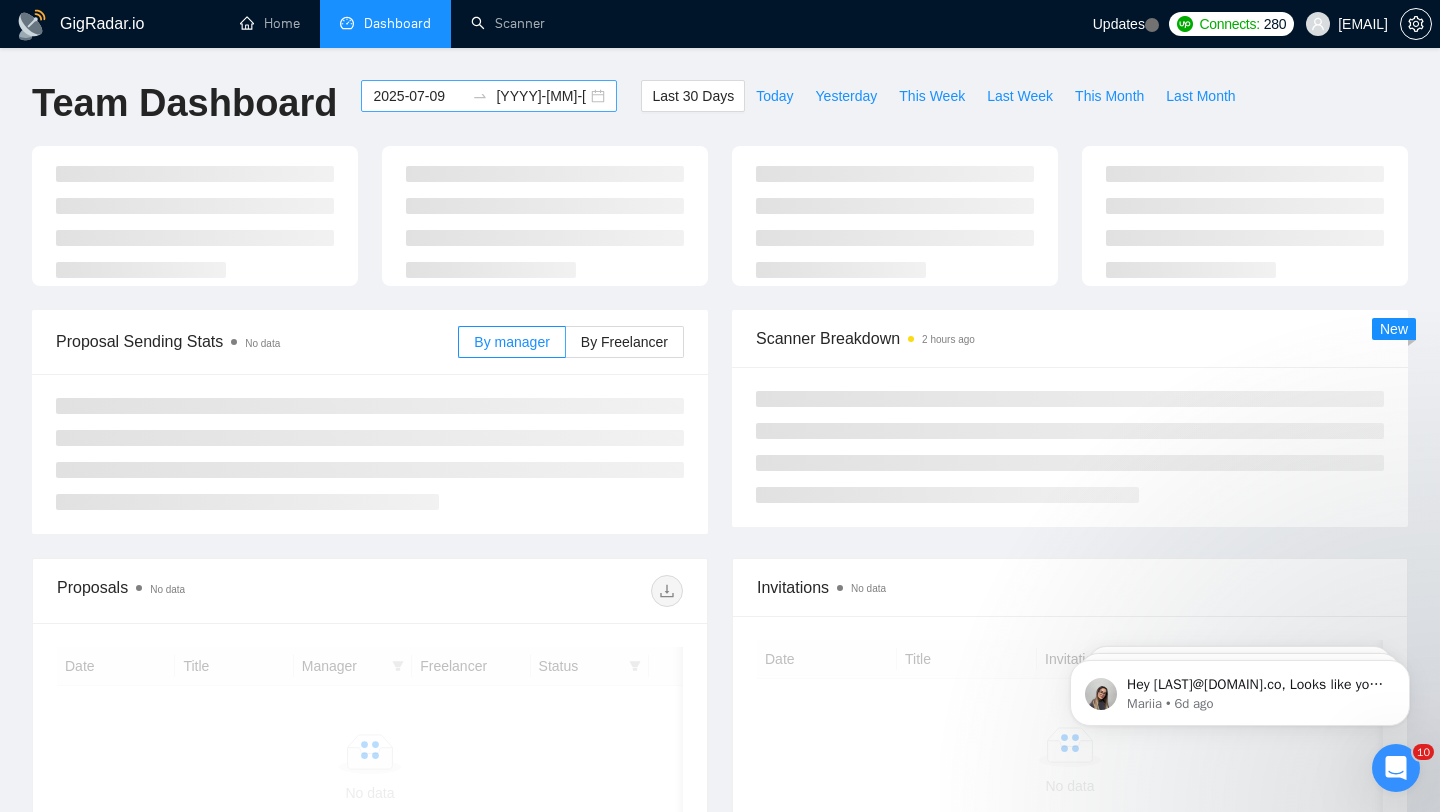 click on "2025-07-09 2025-08-08" at bounding box center (489, 96) 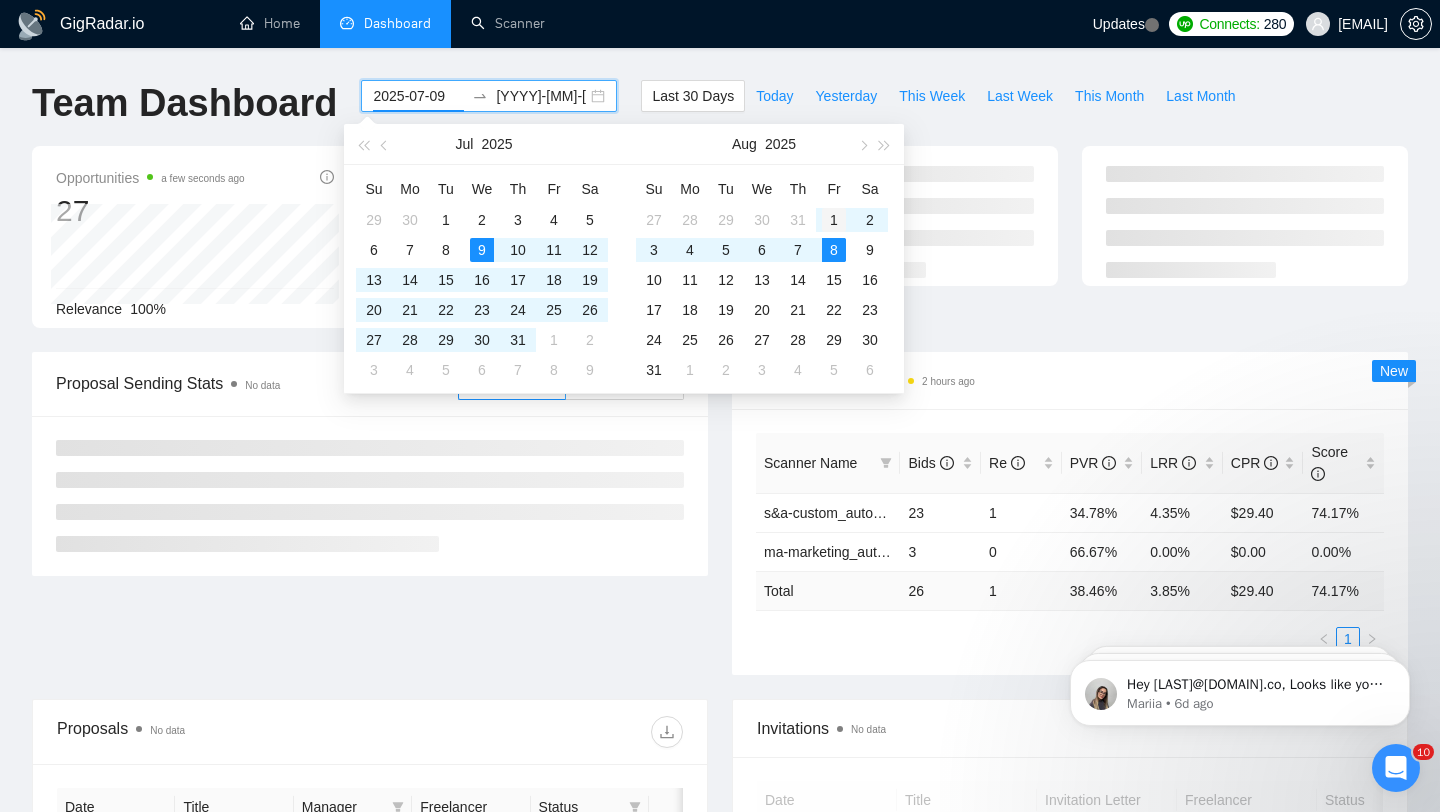 type on "2025-08-01" 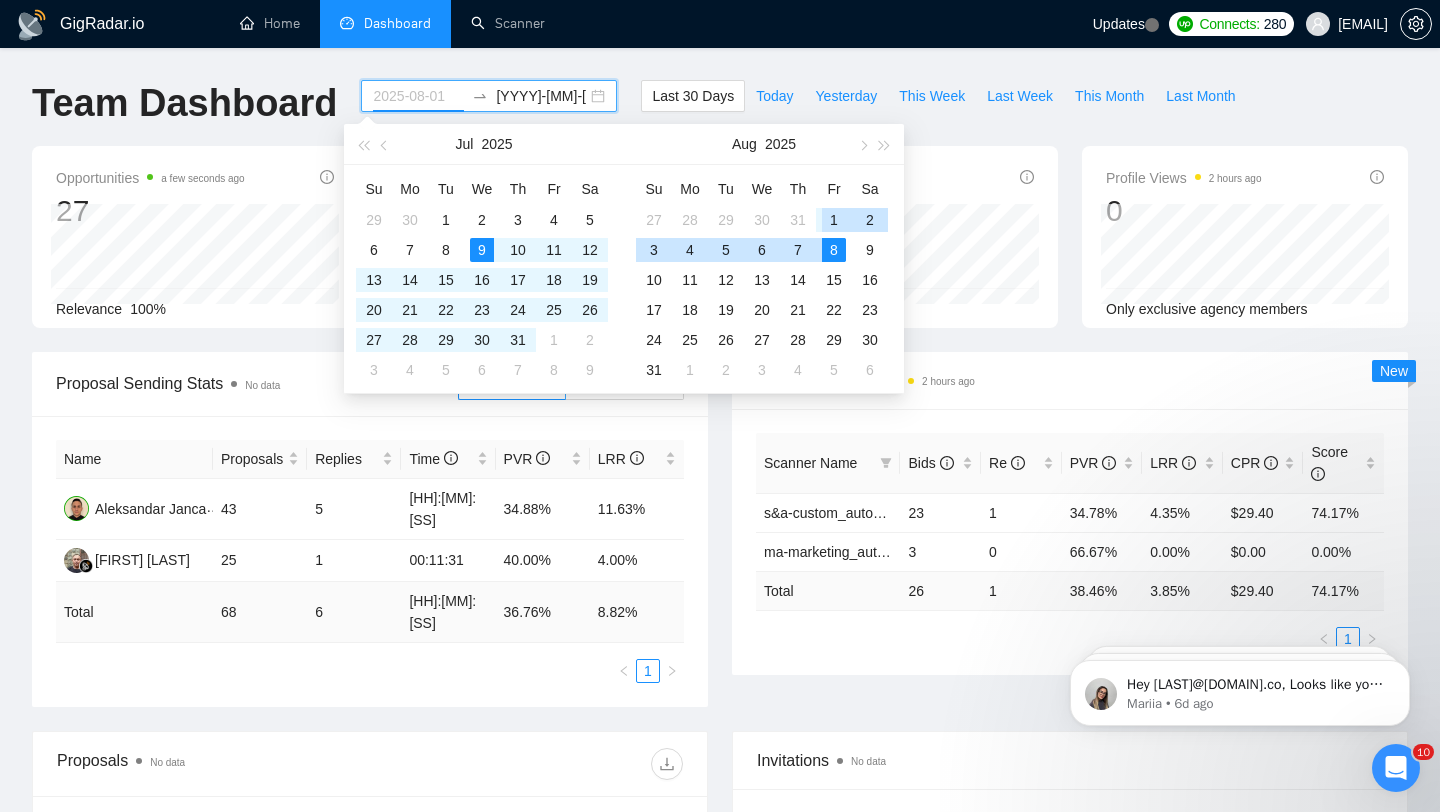 click on "1" at bounding box center (834, 220) 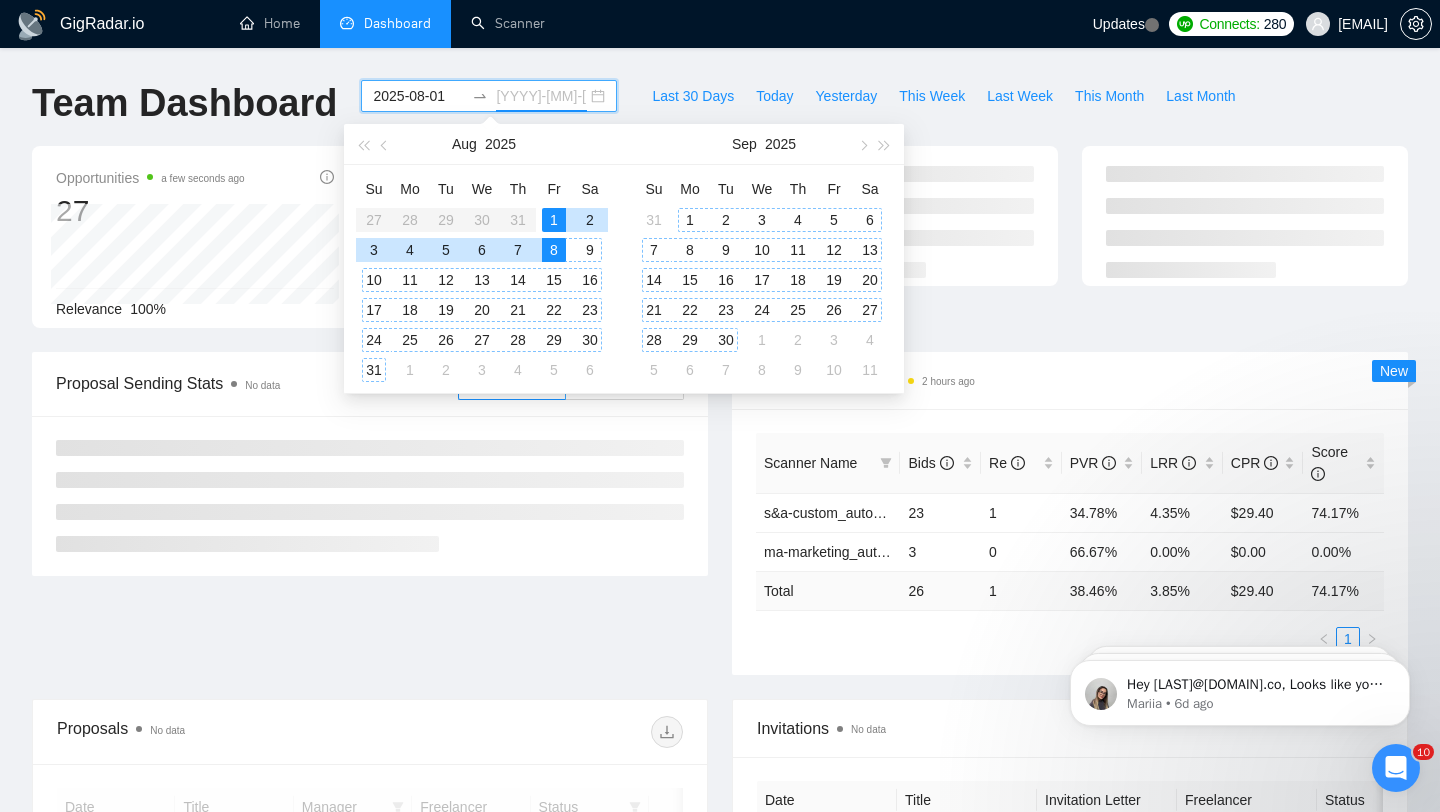 type on "2025-08-08" 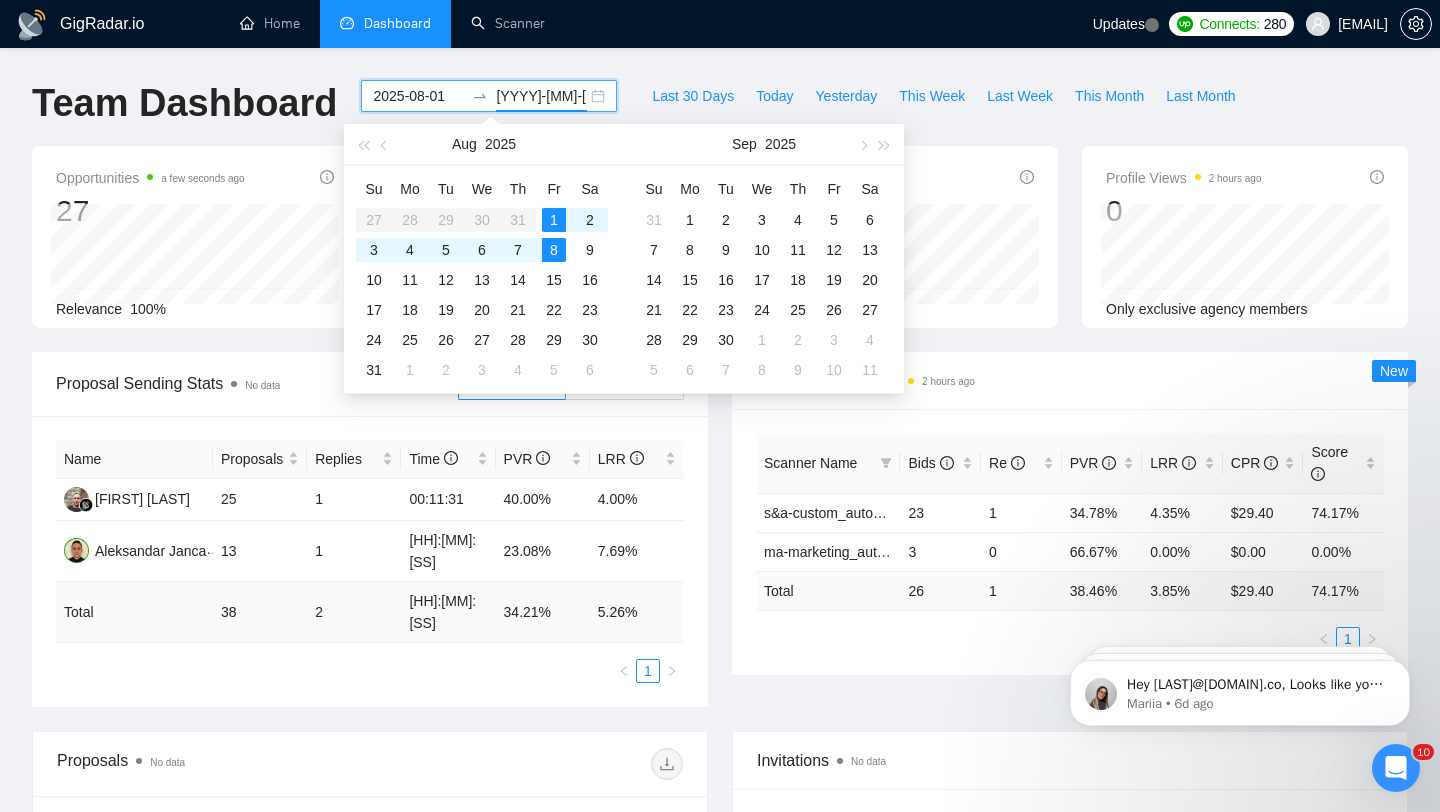 click on "Proposal Sending Stats No data By manager By Freelancer Name Proposals Replies Time   PVR   LRR   Rahmat Taufik 25 1 00:11:31 40.00% 4.00% Aleksandar Janca 13 1 19:26:09 23.08% 7.69% Total 38 2 06:46:32 34.21 % 5.26 % 1" at bounding box center [370, 529] 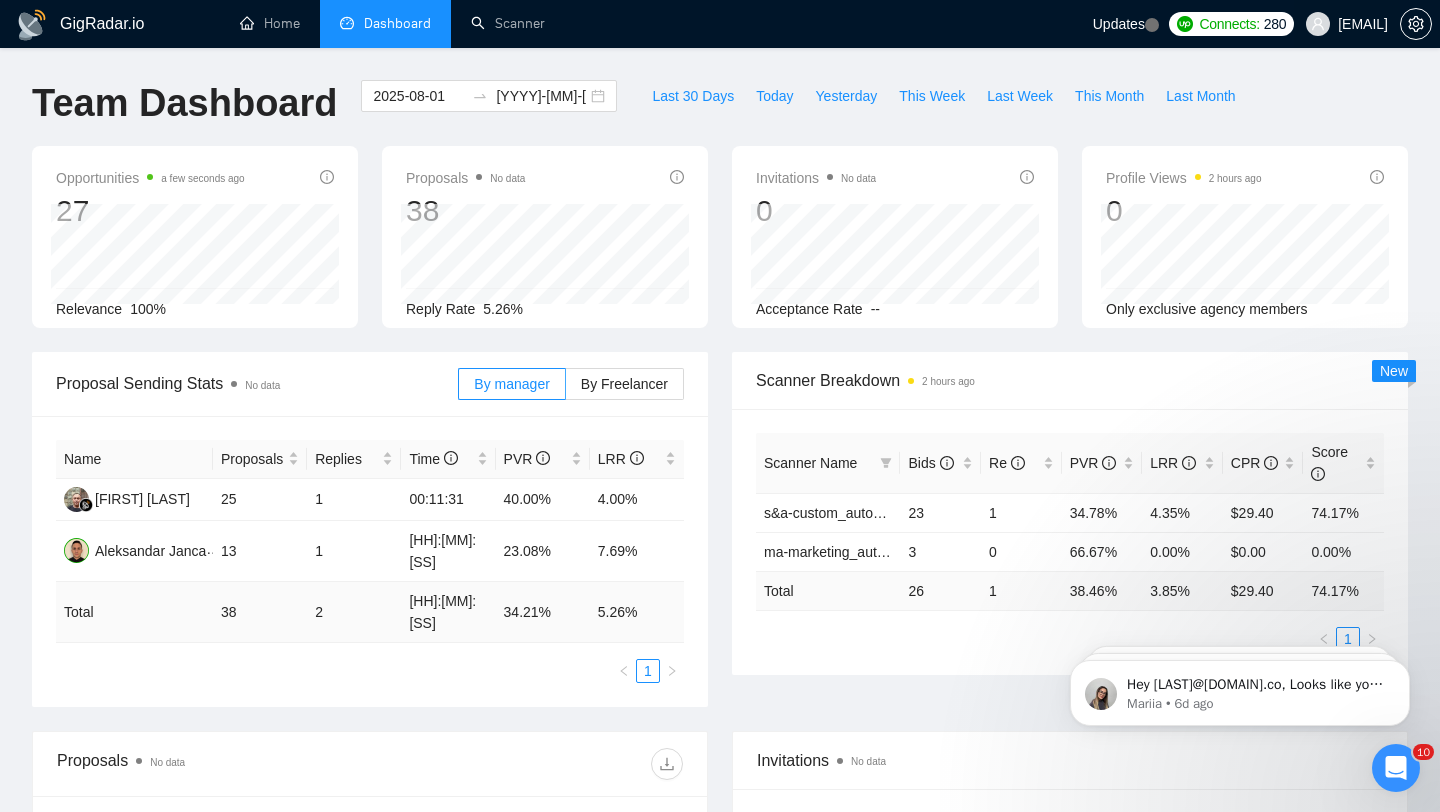 click on "alex@code2b.co" at bounding box center (1363, 24) 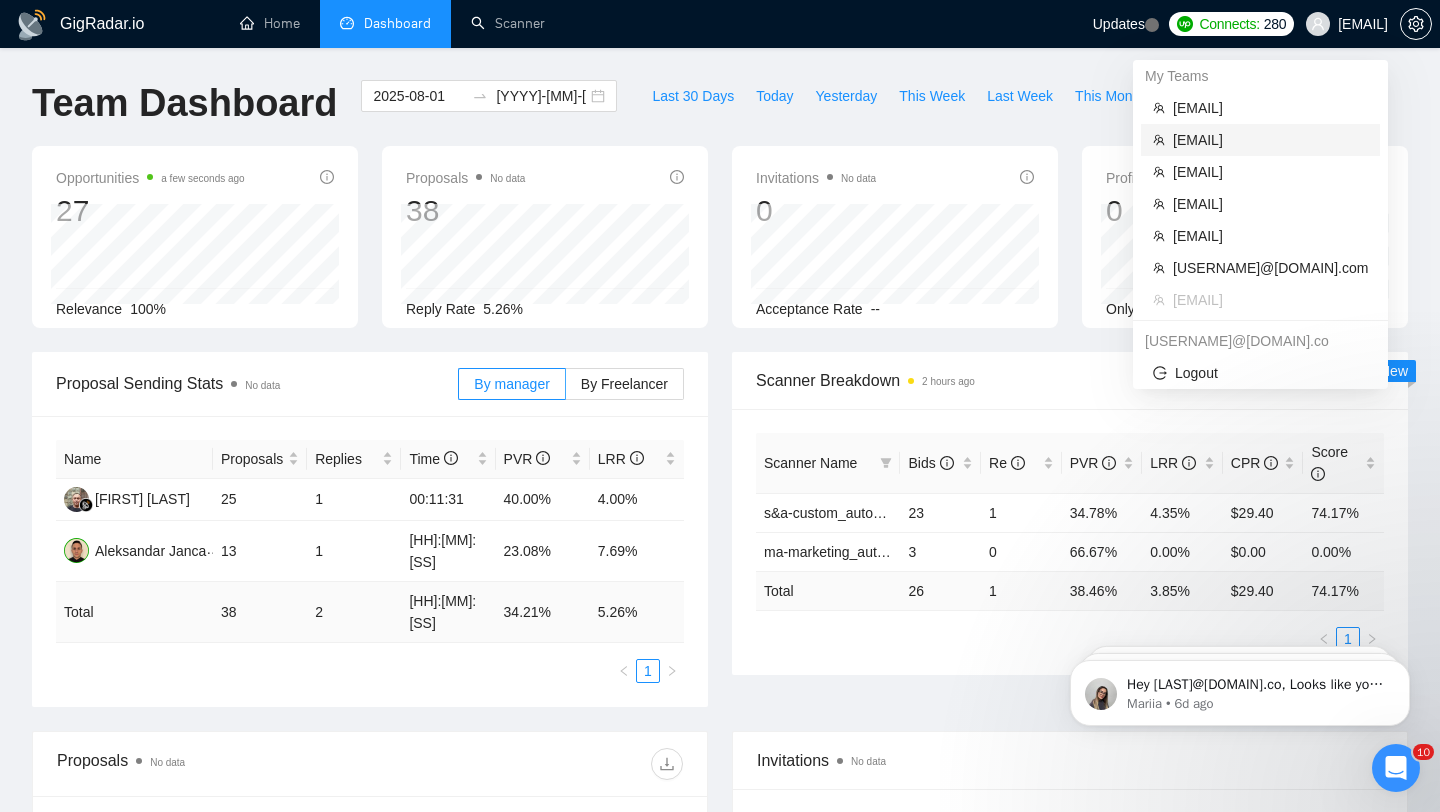 click on "[EMAIL]" at bounding box center (1270, 140) 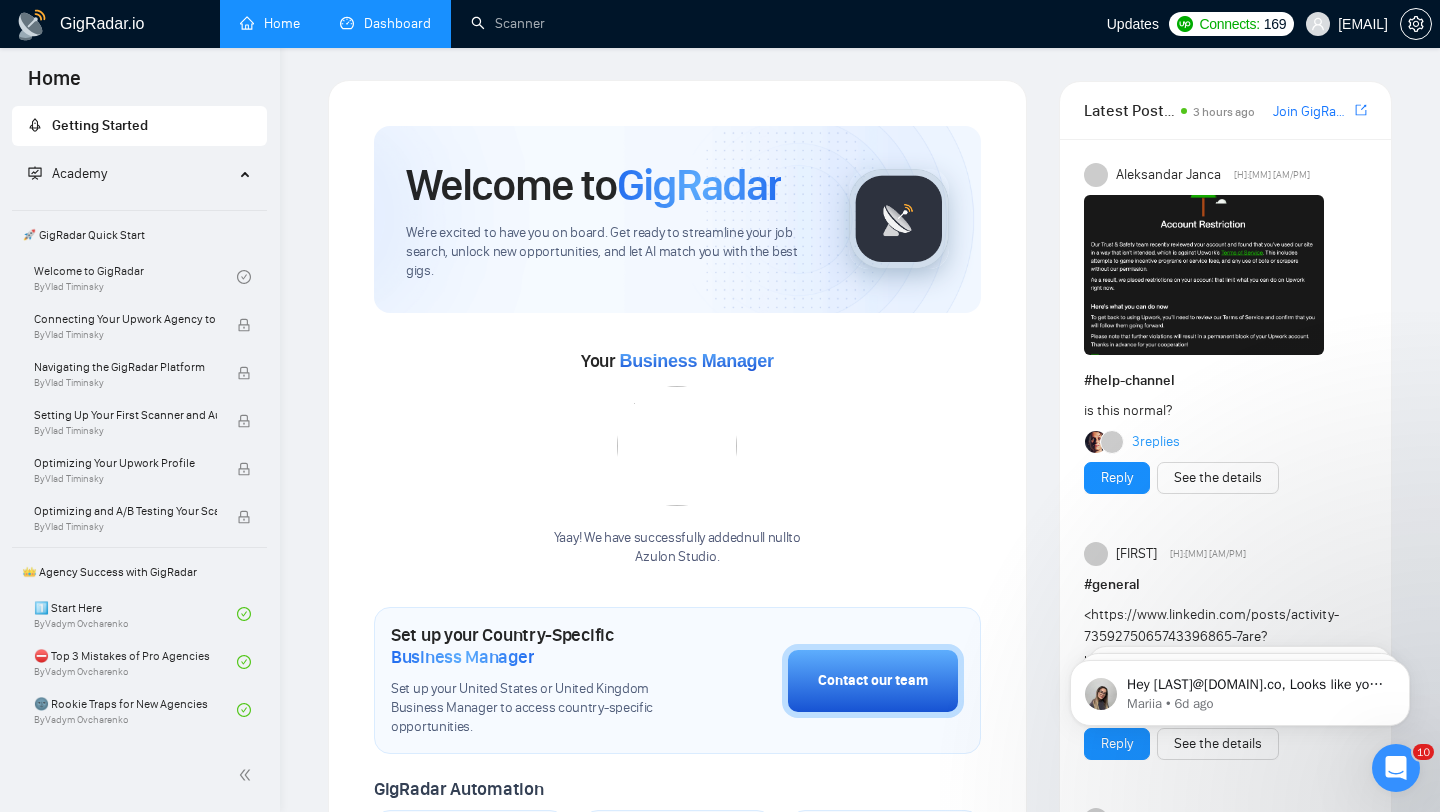 click on "Dashboard" at bounding box center [385, 23] 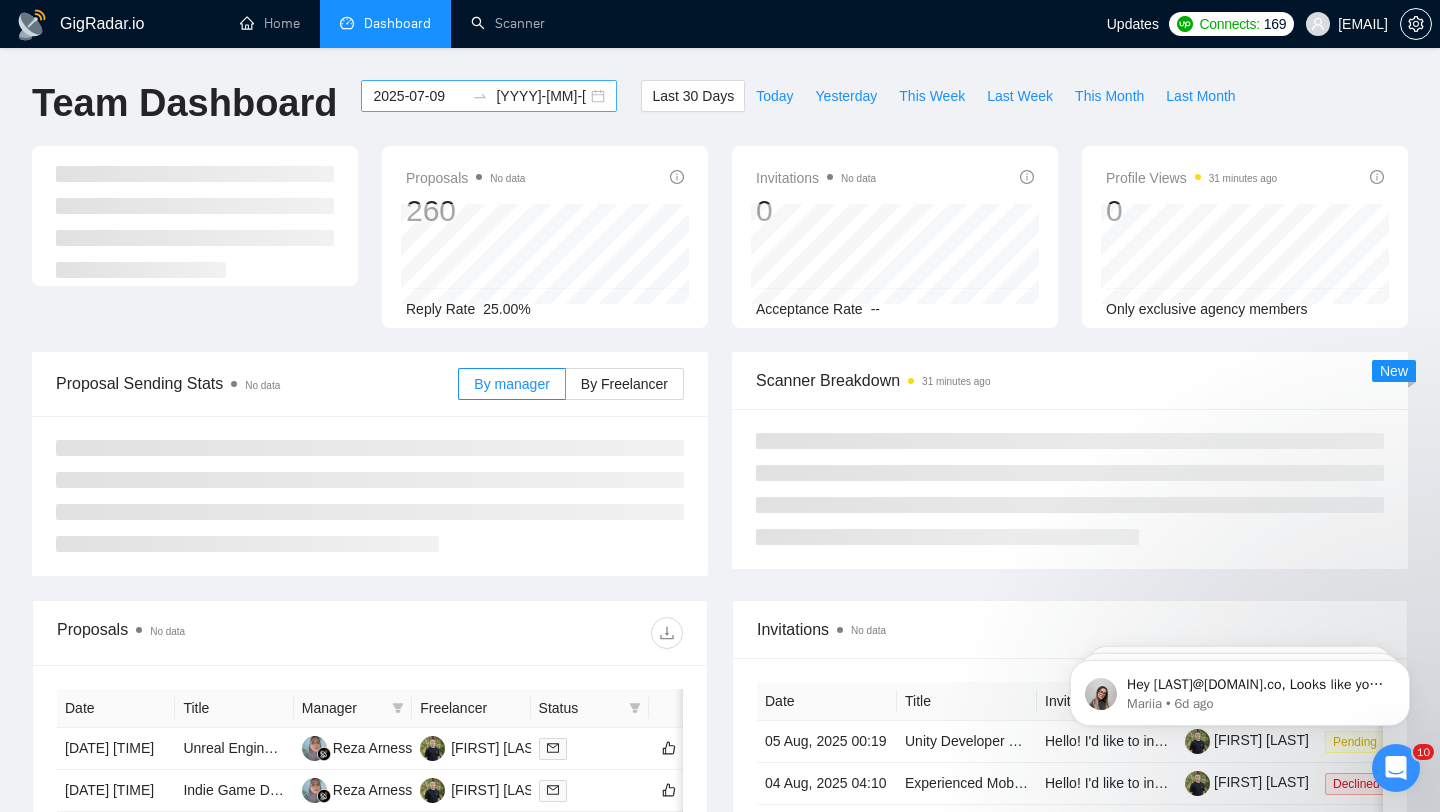 click on "2025-07-09 2025-08-08" at bounding box center [489, 96] 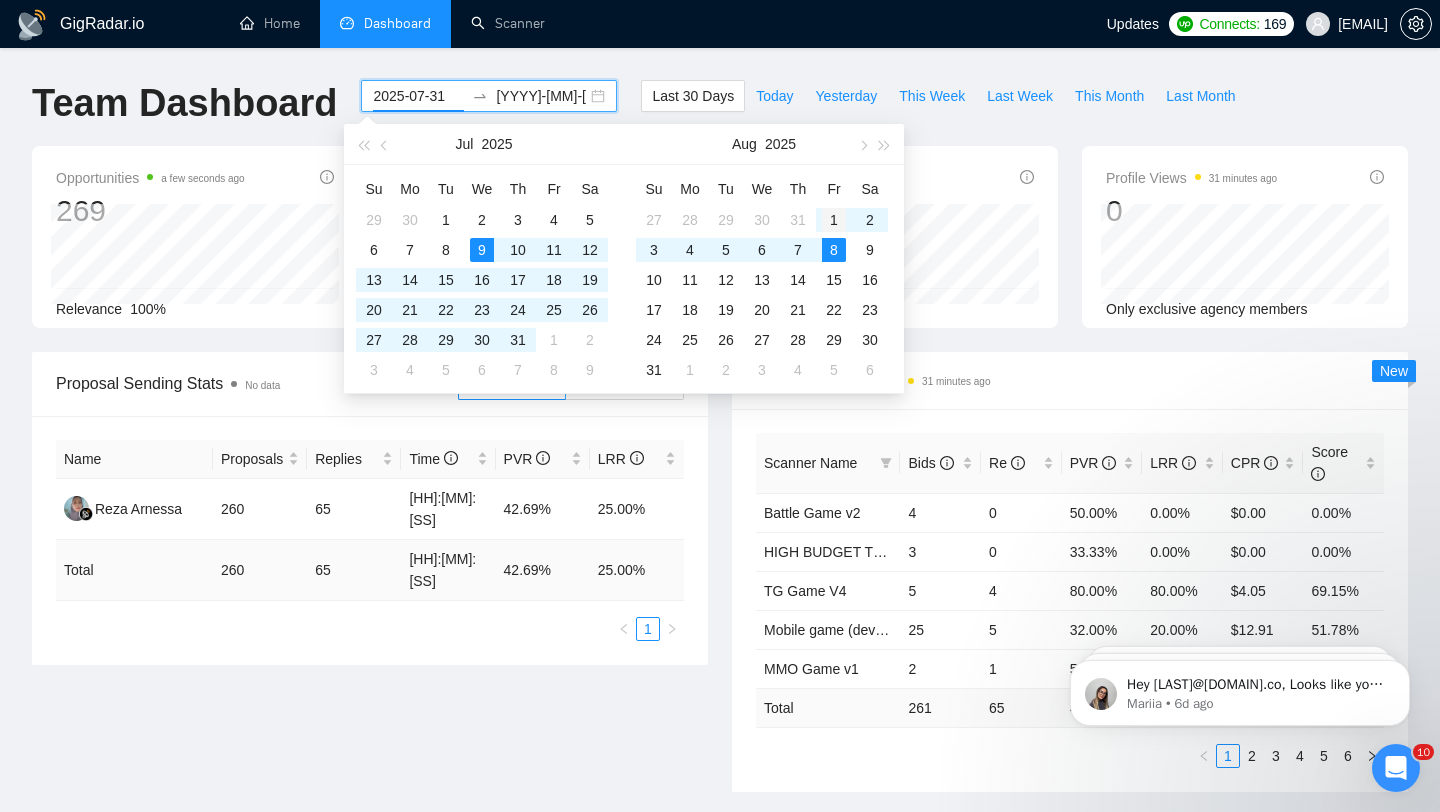 type on "2025-08-01" 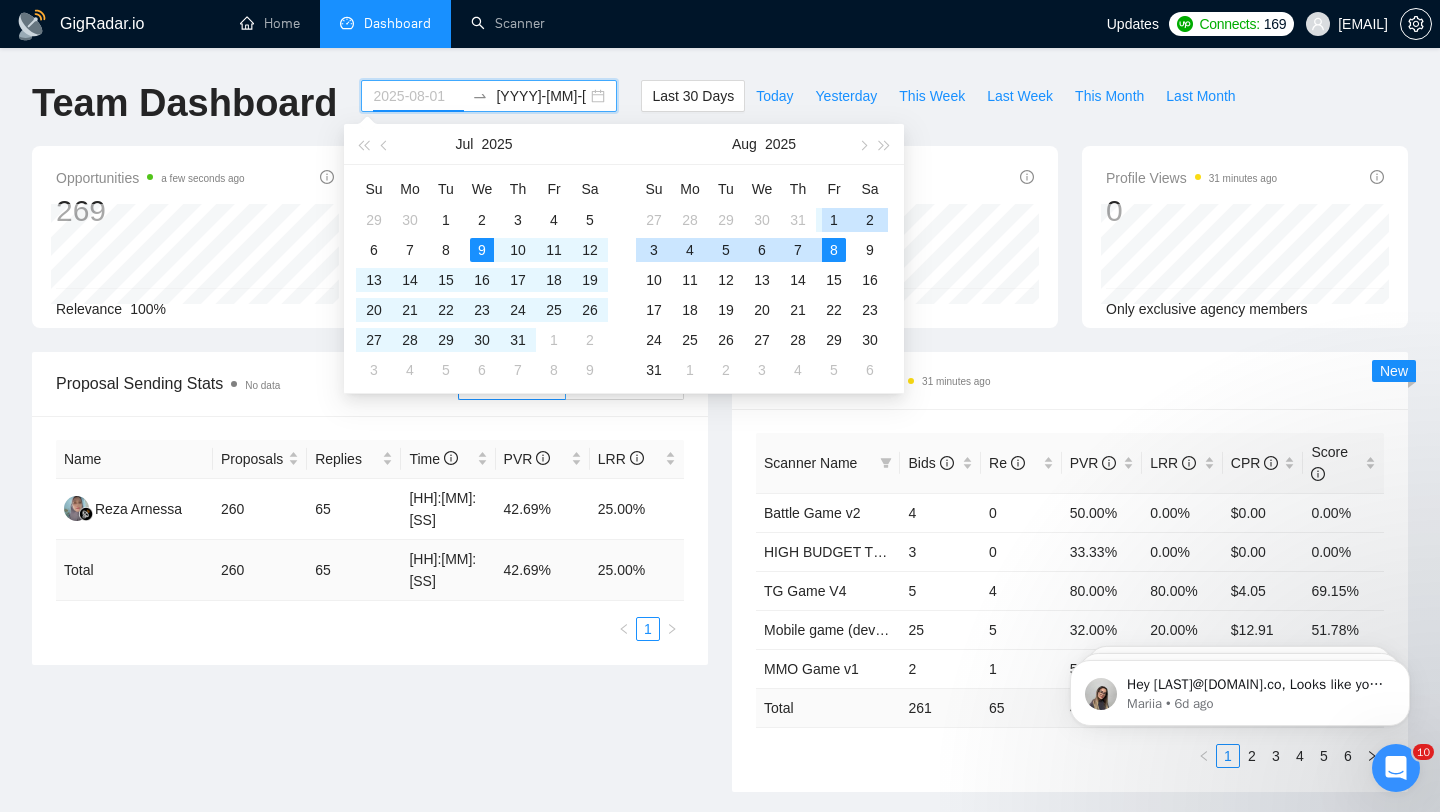 click on "1" at bounding box center (834, 220) 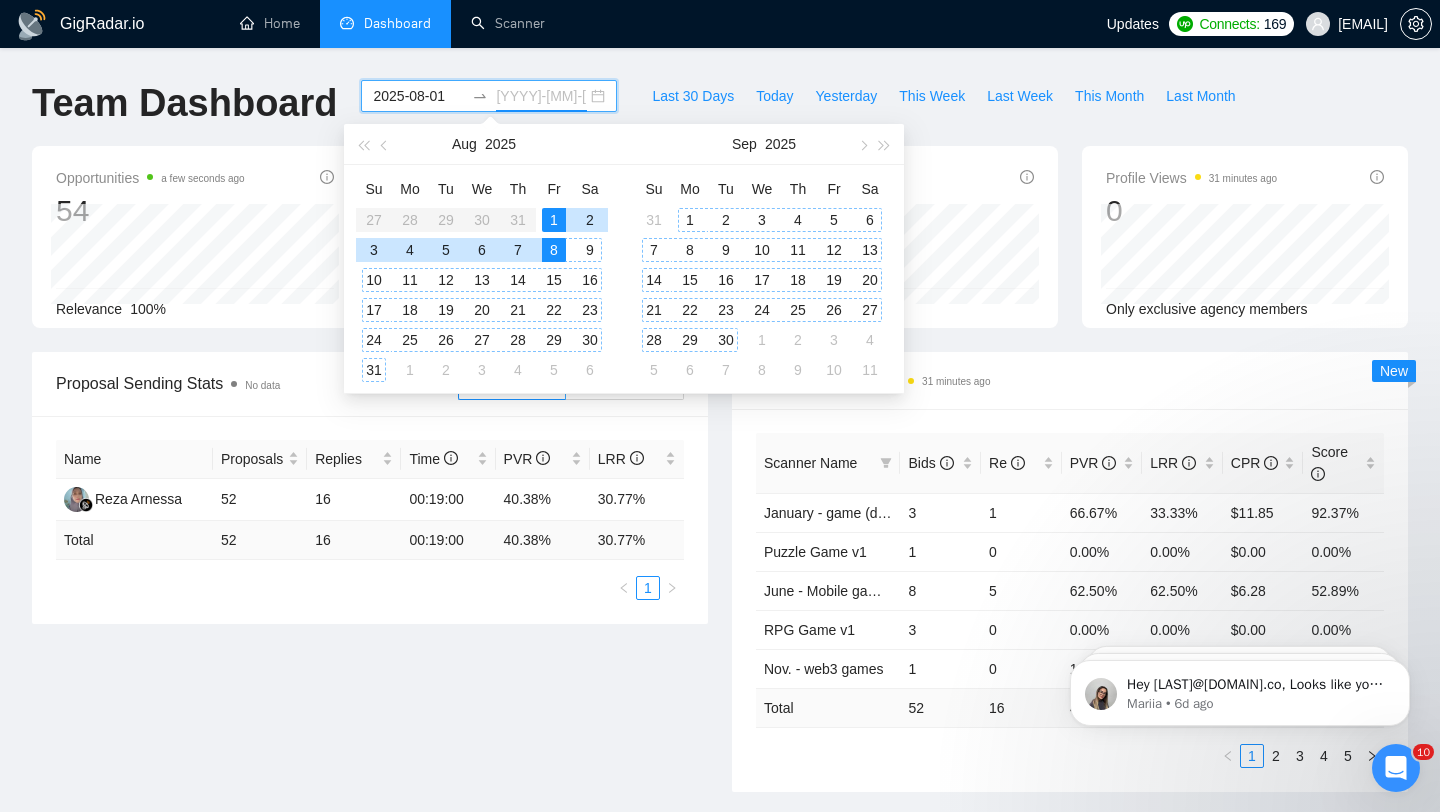 type on "2025-08-08" 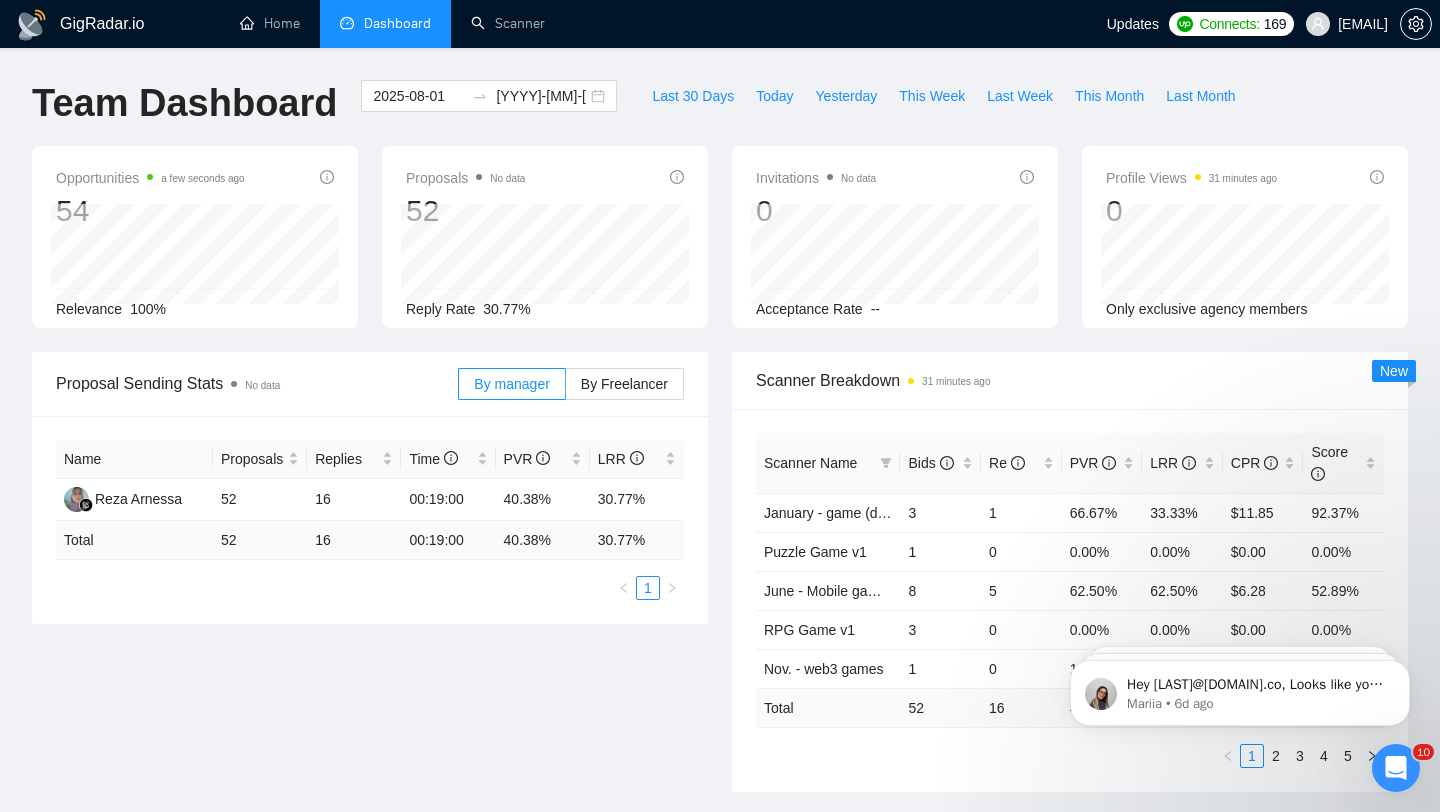 click on "Scanner Breakdown 31 minutes ago Scanner Name Bids   Re   PVR   LRR   CPR   Score   January - game (dev*) V4 3 1 66.67% 33.33% $11.85 92.37% Puzzle Game v1 1 0 0.00% 0.00% $0.00 0.00% June - Mobile game dev (no art) Vshort 8 5 62.50% 62.50% $6.28 52.89% RPG Game v1 3 0 0.00% 0.00% $0.00 0.00% Nov. - web3 games 1 0 100.00% 0.00% $0.00 0.00% Total 52 16 40.38 % 30.77 % $ 8.06 59.66 % 1 2 3 4 5 New" at bounding box center (1070, 572) 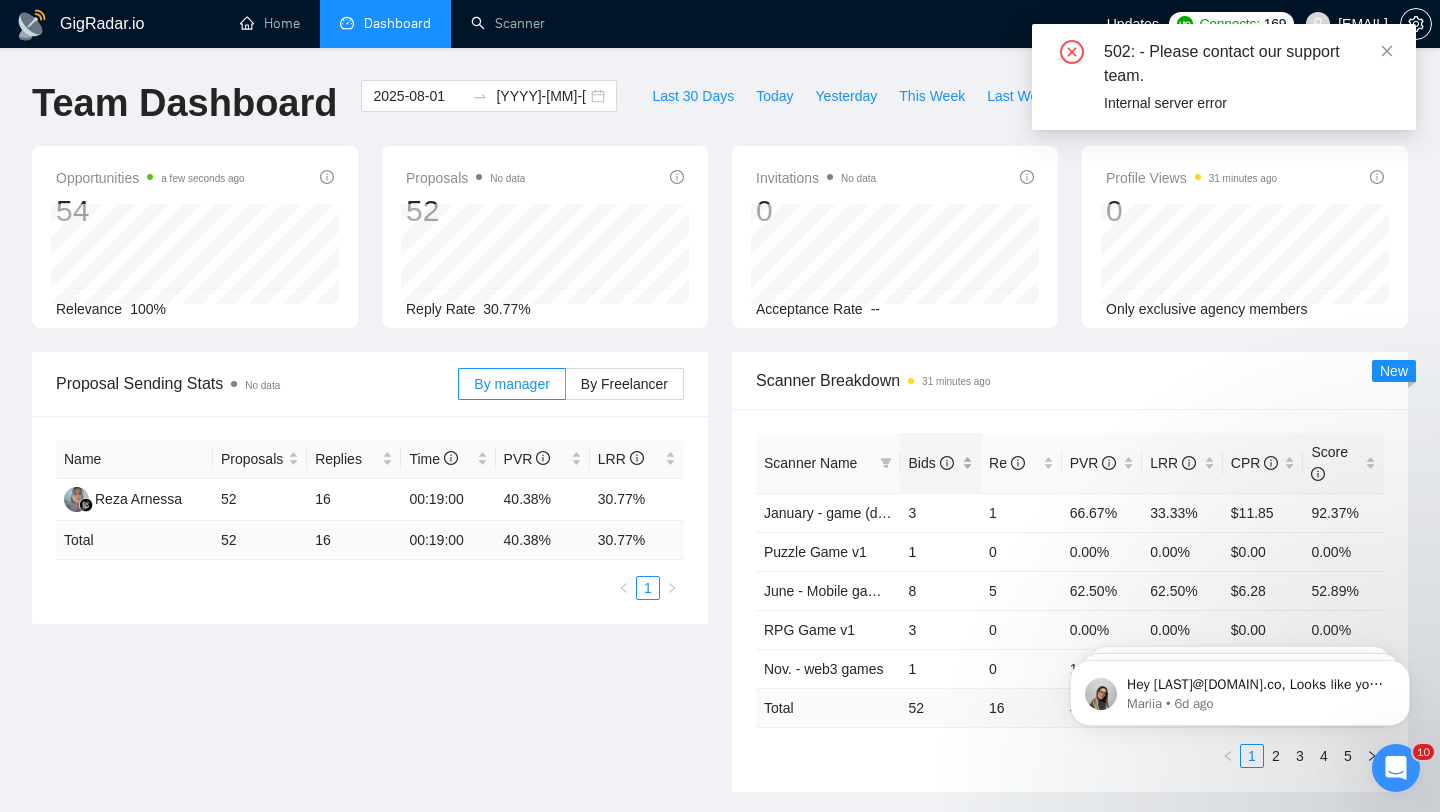 click on "Bids" at bounding box center [940, 463] 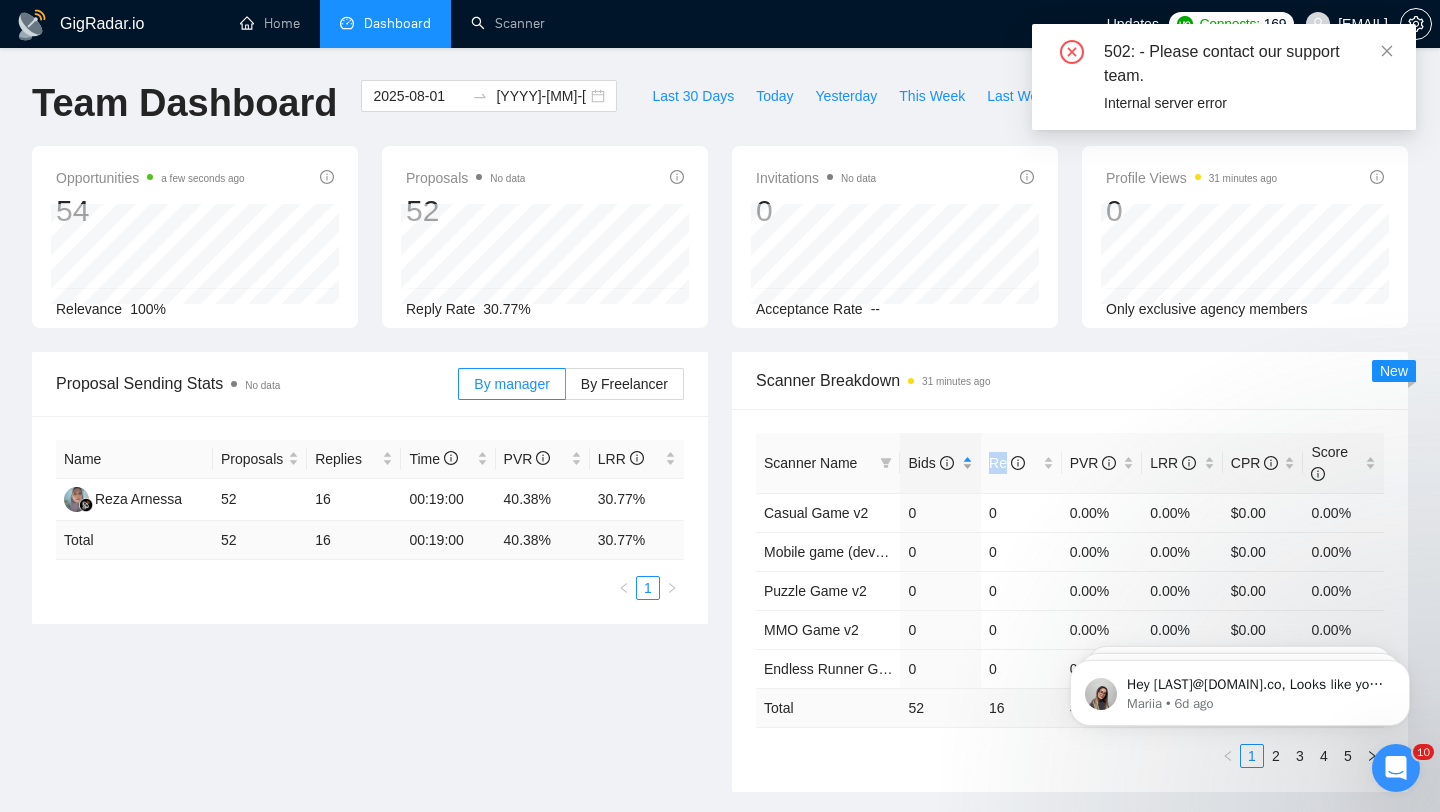 click on "Bids" at bounding box center [940, 463] 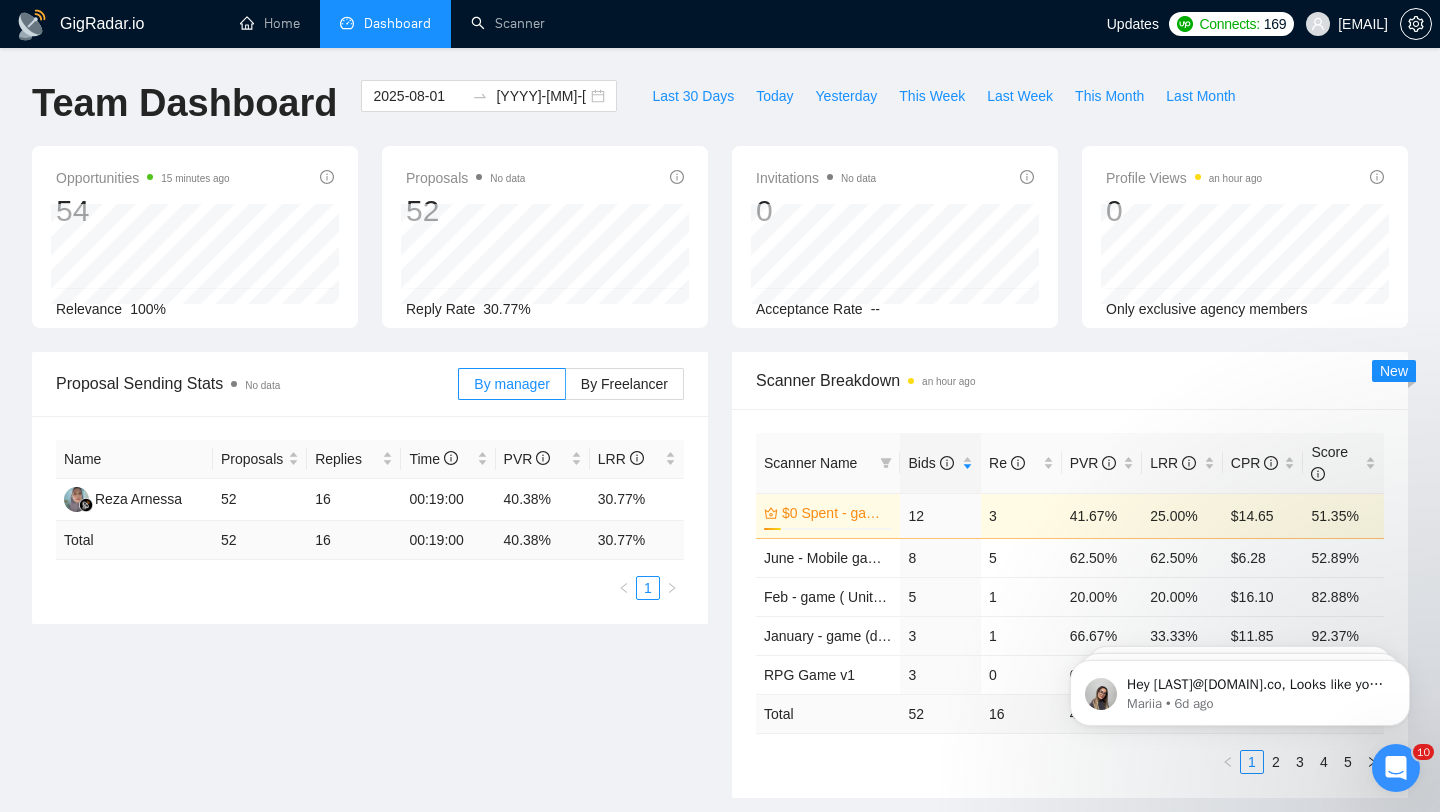click on "Scanner Breakdown an hour ago Scanner Name Bids   Re   PVR   LRR   CPR   Score   $0 Spent - game_V4 13% 12 3 41.67% 25.00% $14.65 51.35% June - Mobile game dev (no art) Vshort 8 5 62.50% 62.50% $6.28 52.89% Feb - game ( Unity | unreal engine | ur5 | godot) V3 5 1 20.00% 20.00% $16.10 82.88% January - game (dev*) V4 3 1 66.67% 33.33% $11.85 92.37% RPG Game v1 3 0 0.00% 0.00% $0.00 0.00% Total 52 16 40.38 % 30.77 % $ 8.06 59.66 % 1 2 3 4 5 New" at bounding box center [1070, 575] 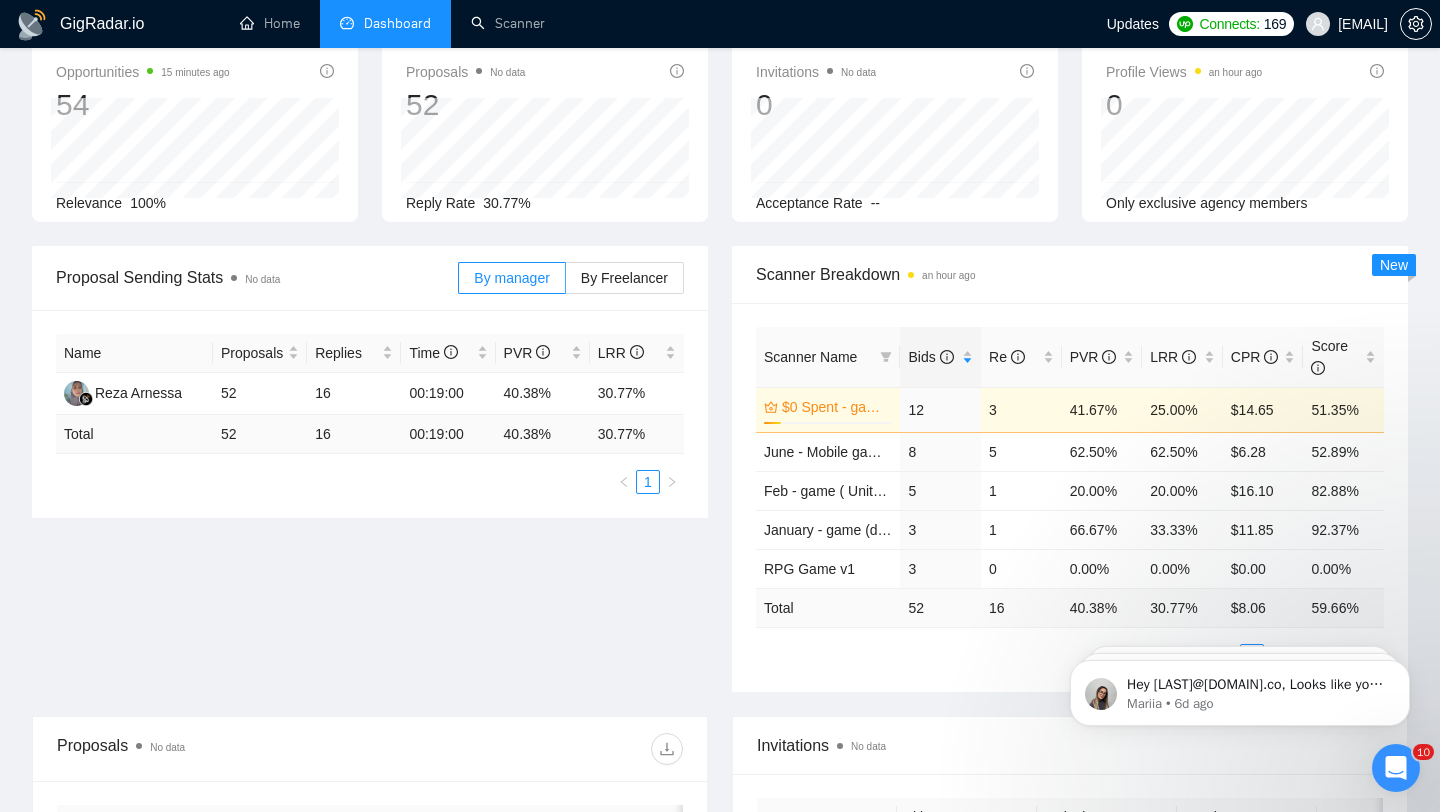 scroll, scrollTop: 152, scrollLeft: 0, axis: vertical 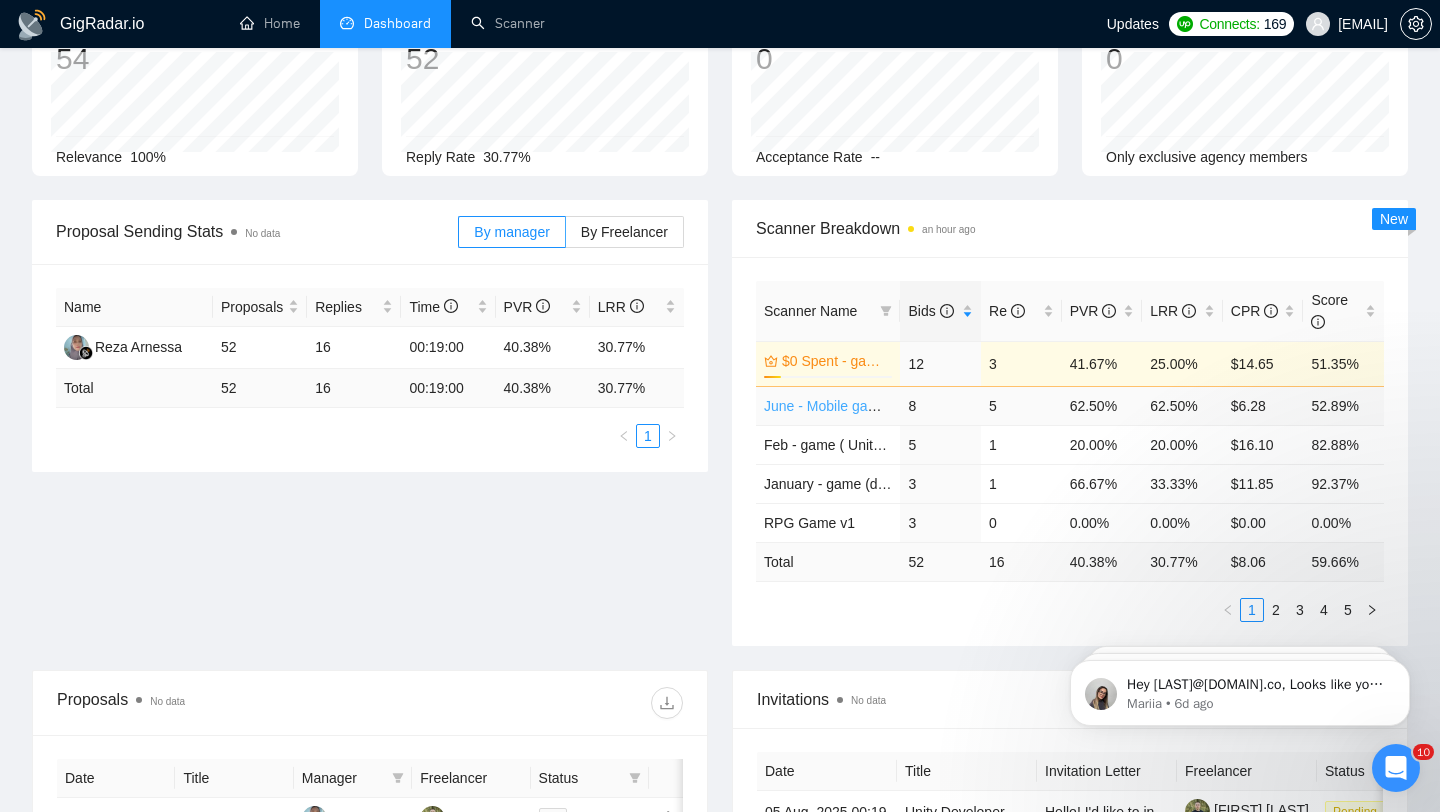 click on "June - Mobile game dev (no art) Vshort" at bounding box center (885, 406) 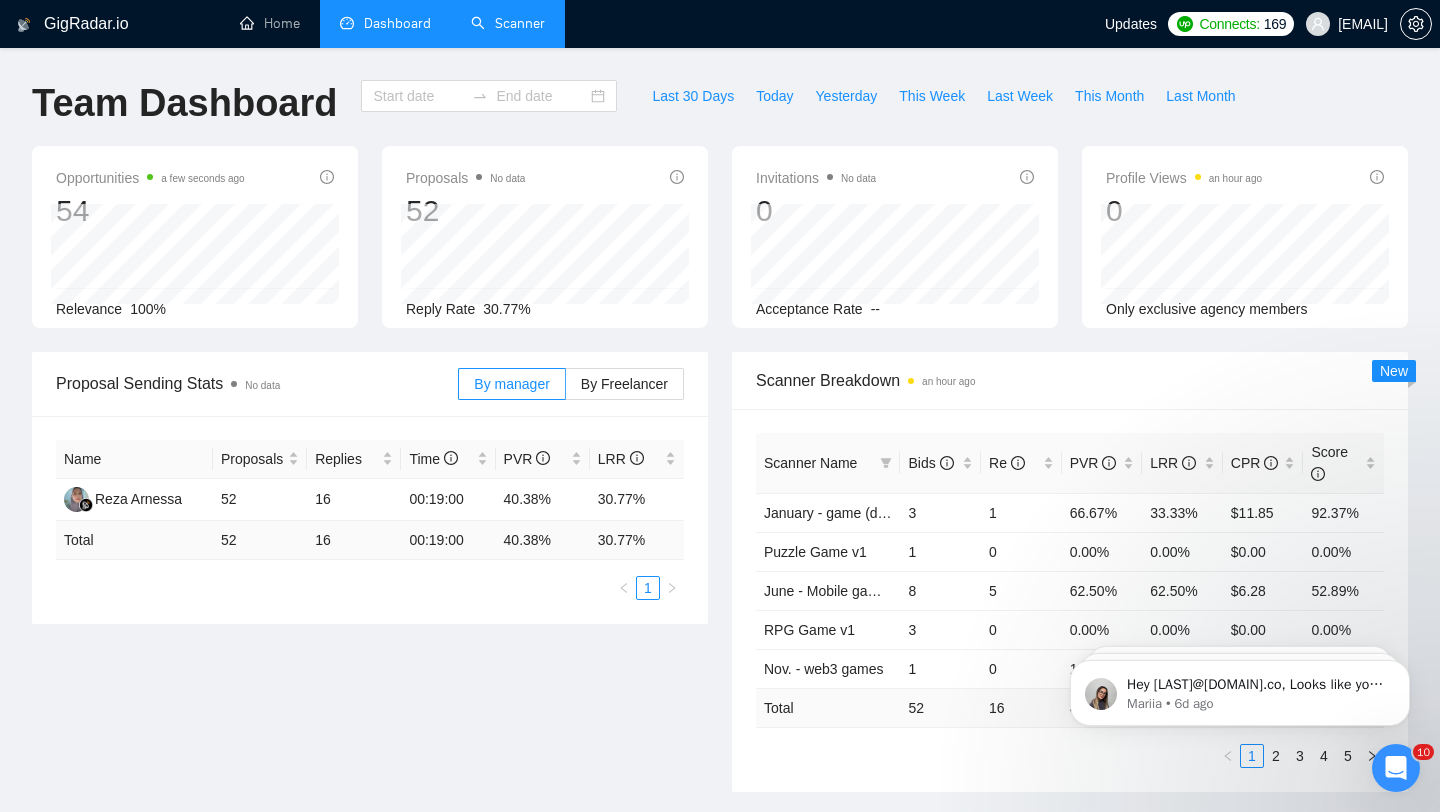 type on "2025-08-01" 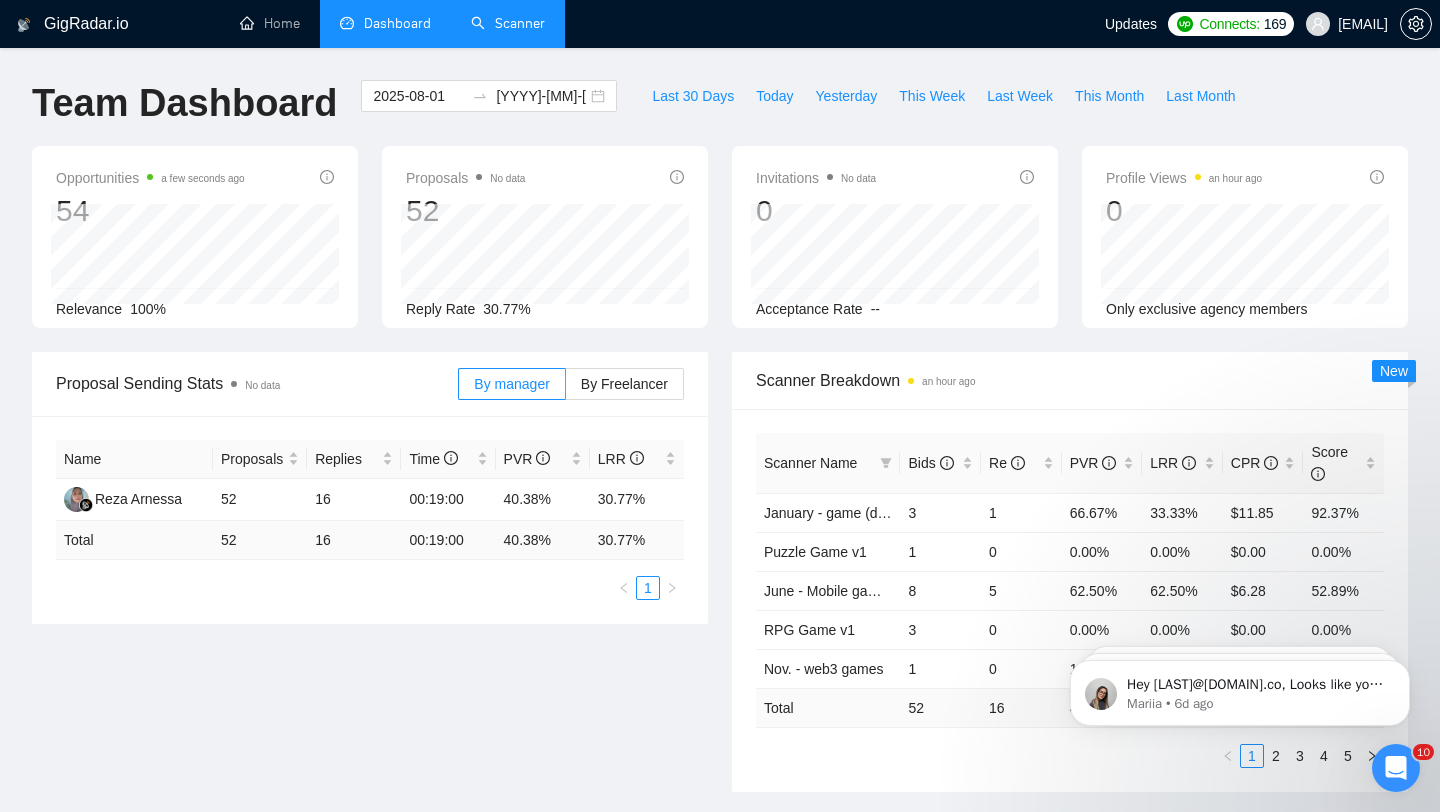 scroll, scrollTop: 152, scrollLeft: 0, axis: vertical 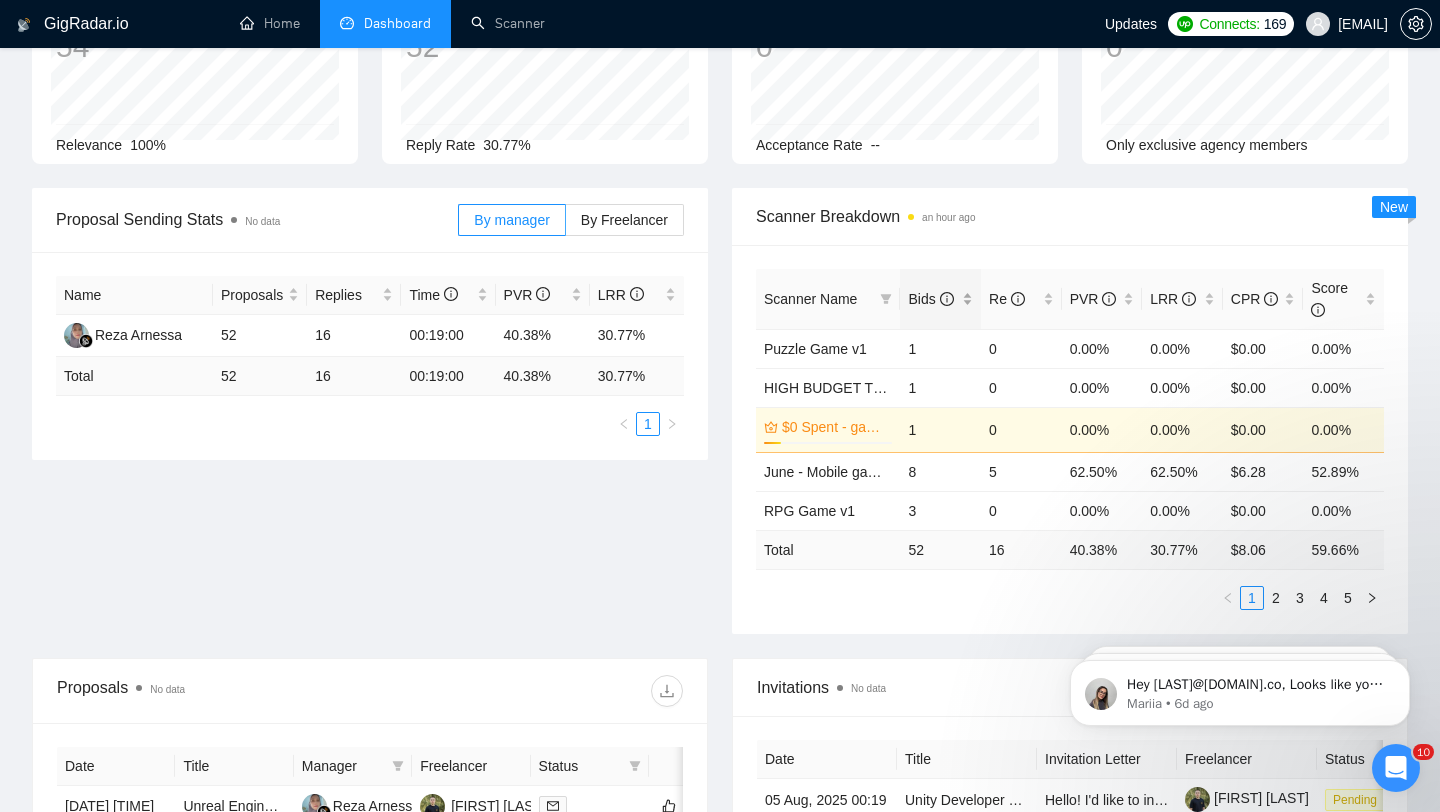 click on "Bids" at bounding box center [940, 299] 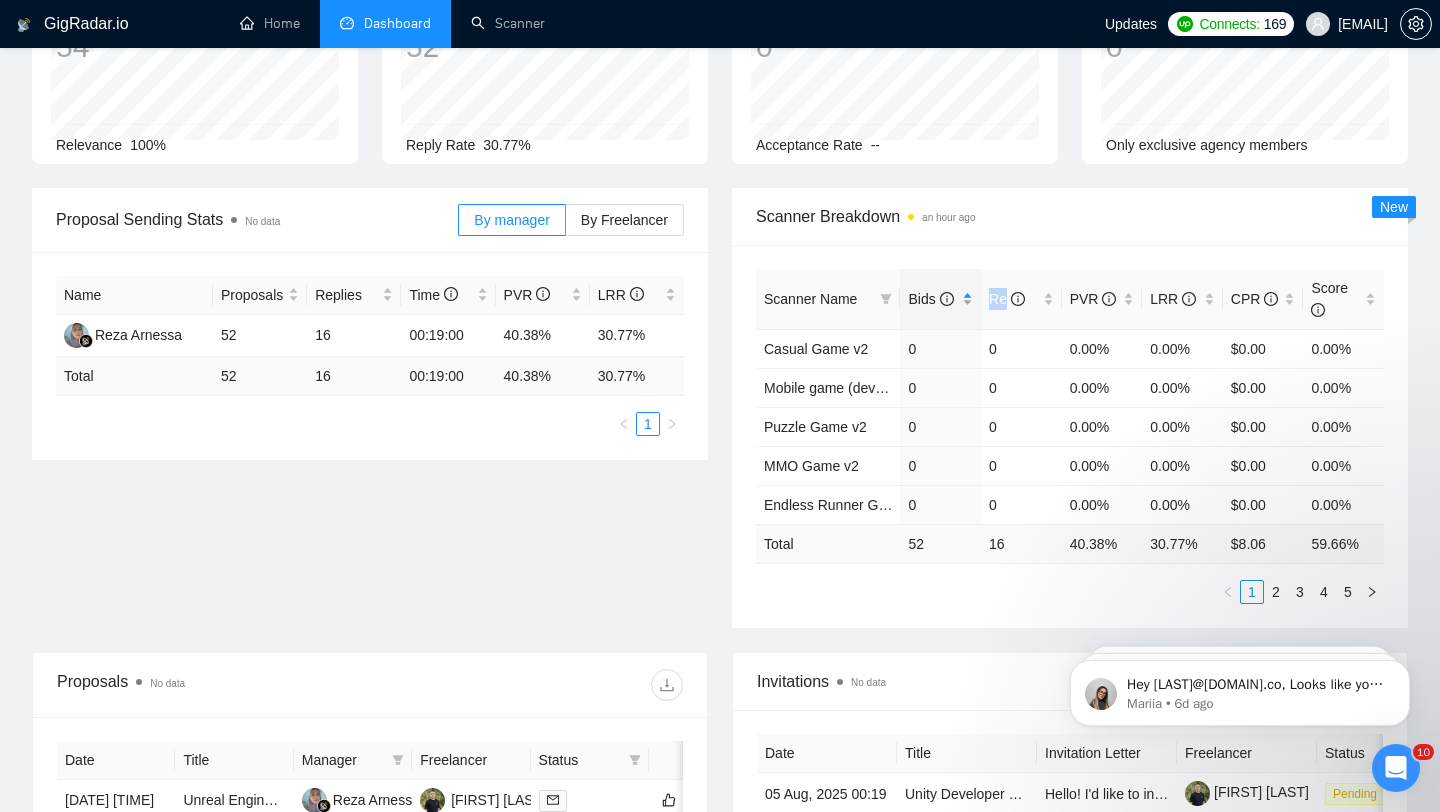 click on "Bids" at bounding box center [940, 299] 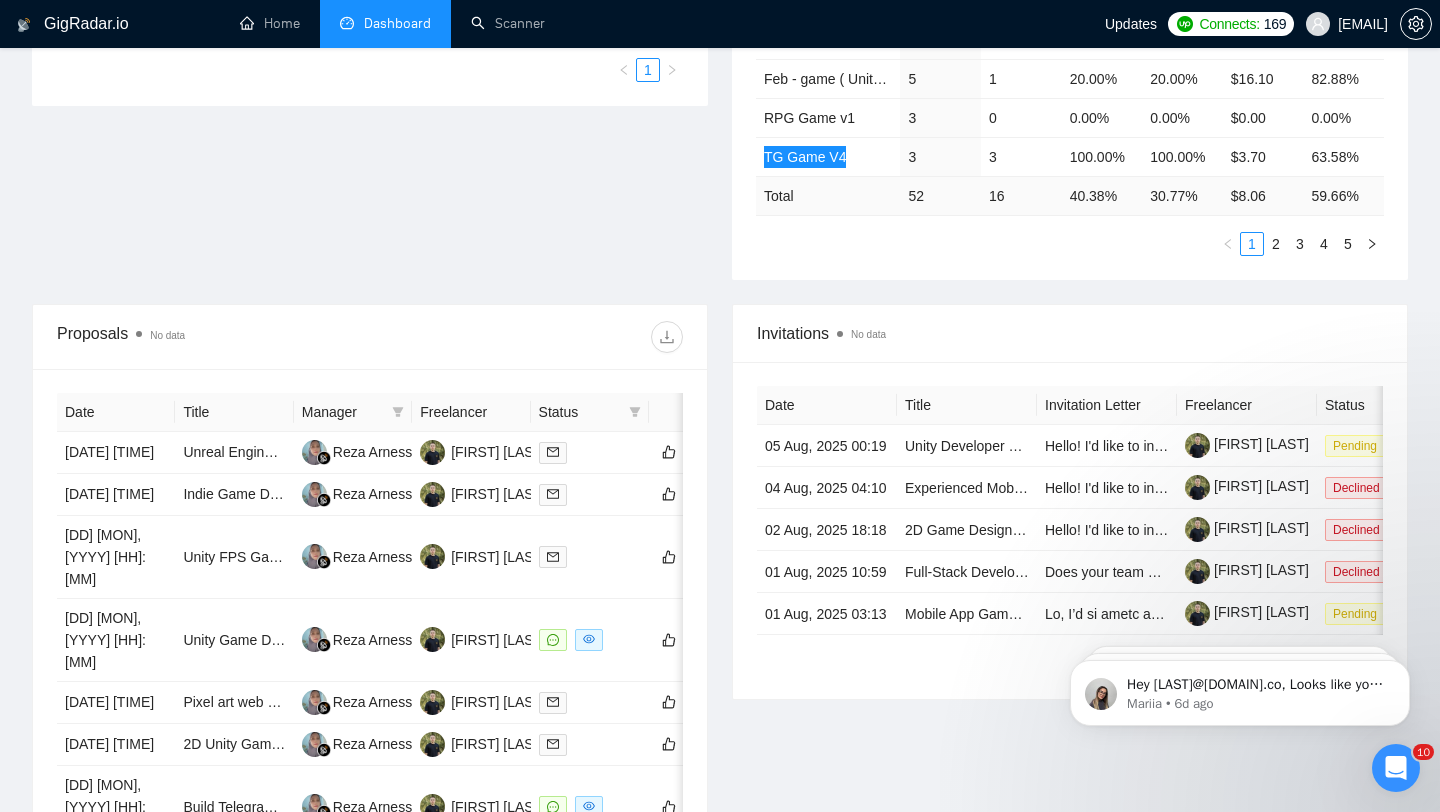 scroll, scrollTop: 530, scrollLeft: 0, axis: vertical 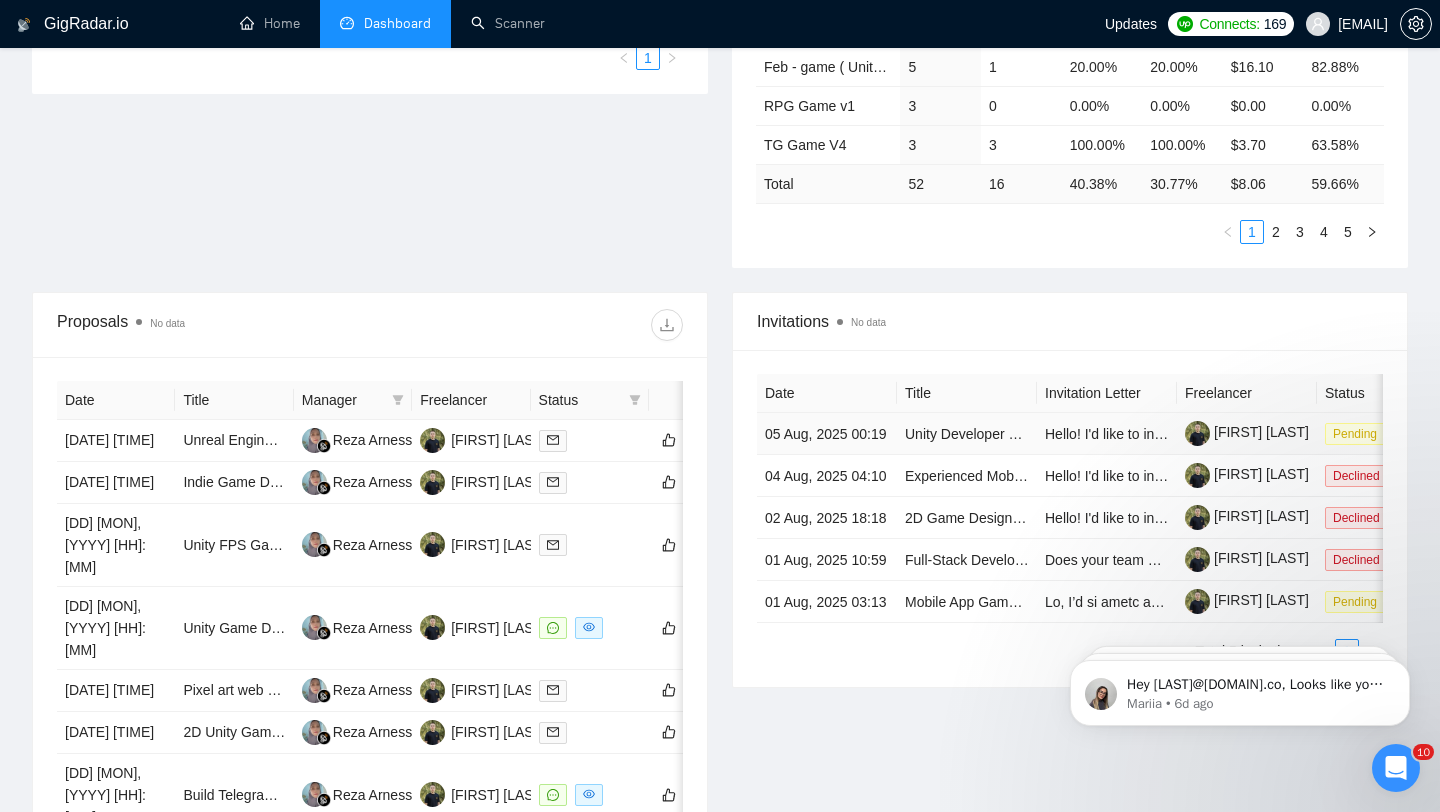 click on "05 Aug, 2025 00:19" at bounding box center (827, 434) 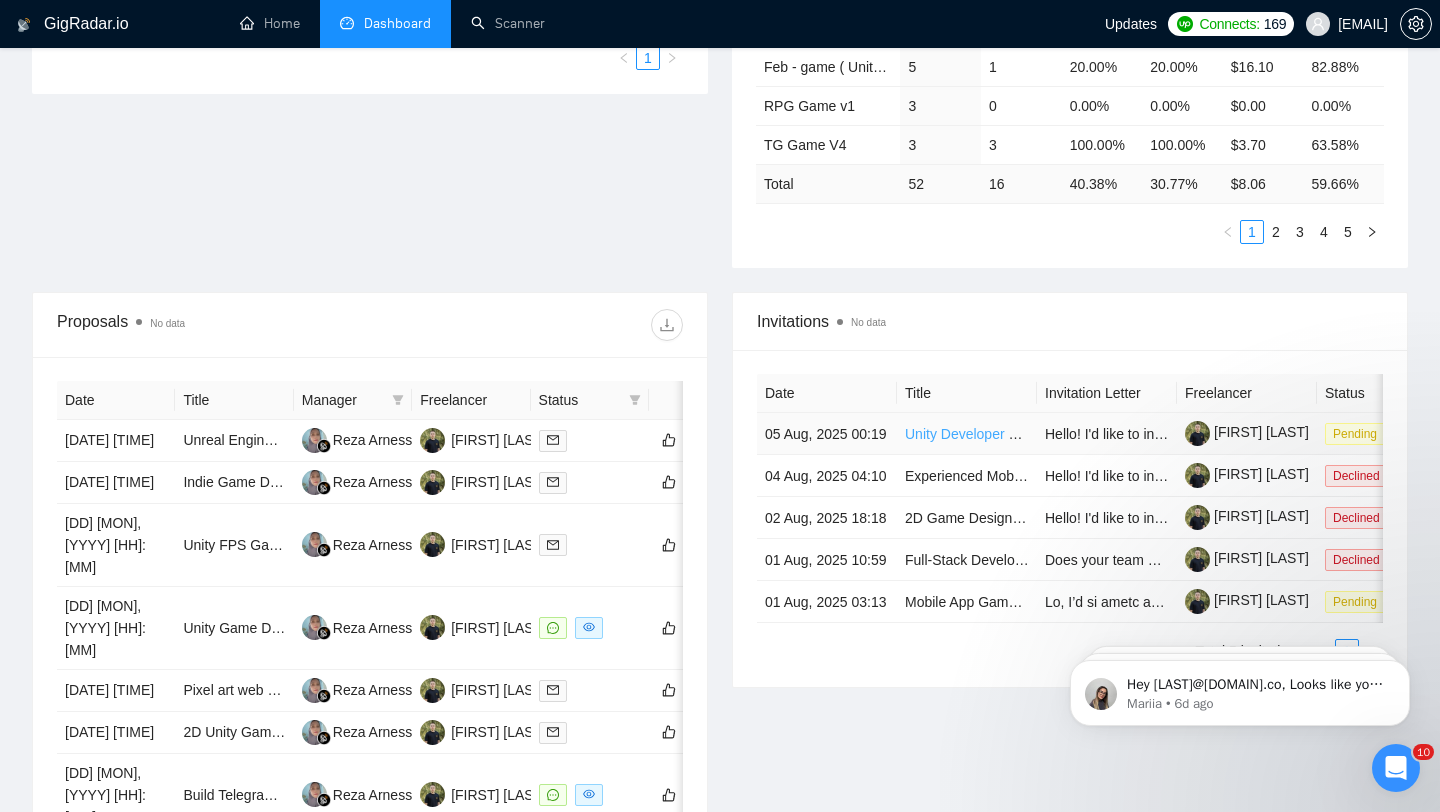 click on "Unity Developer Needed for Mobile Card-Table Sandbox App MVP" at bounding box center [1111, 434] 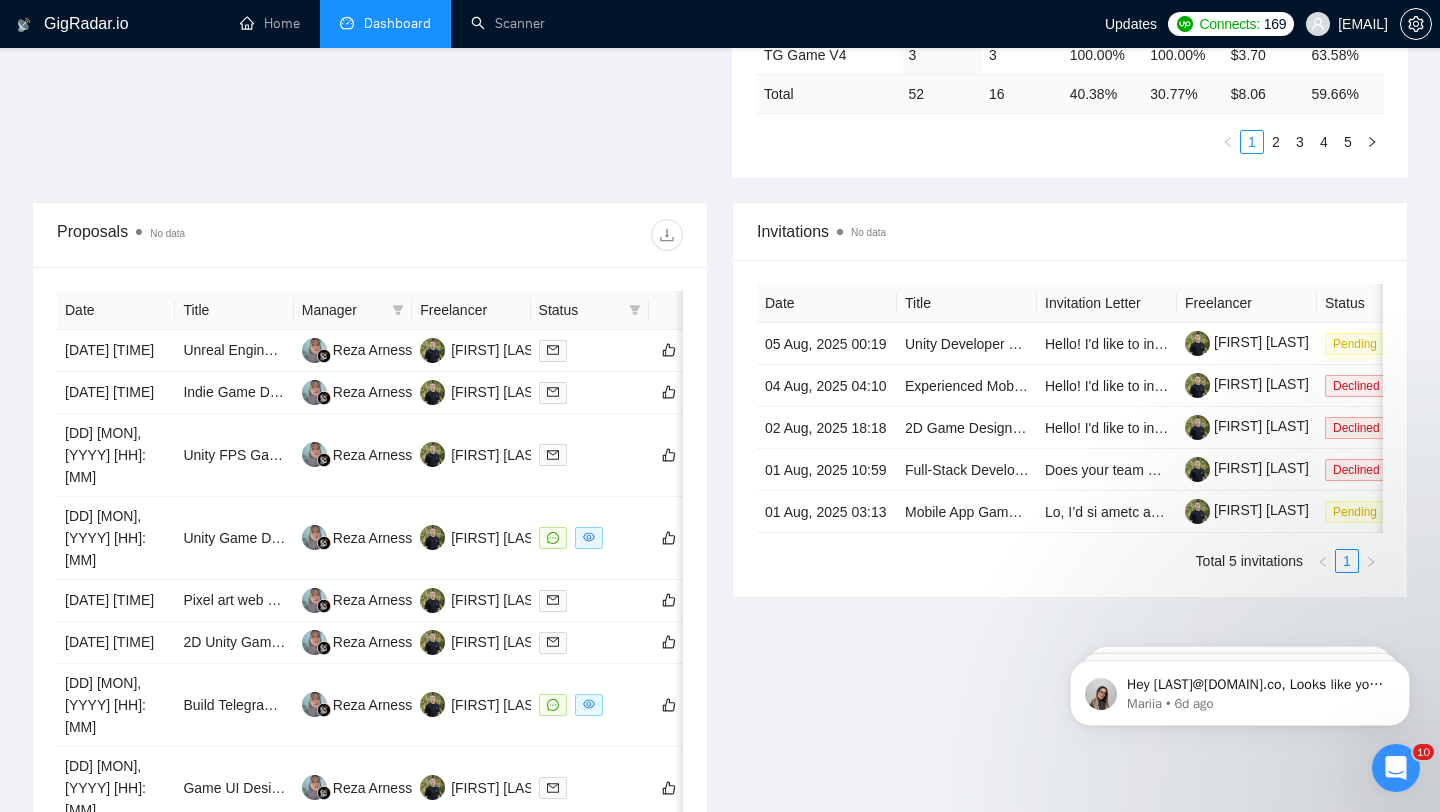scroll, scrollTop: 622, scrollLeft: 0, axis: vertical 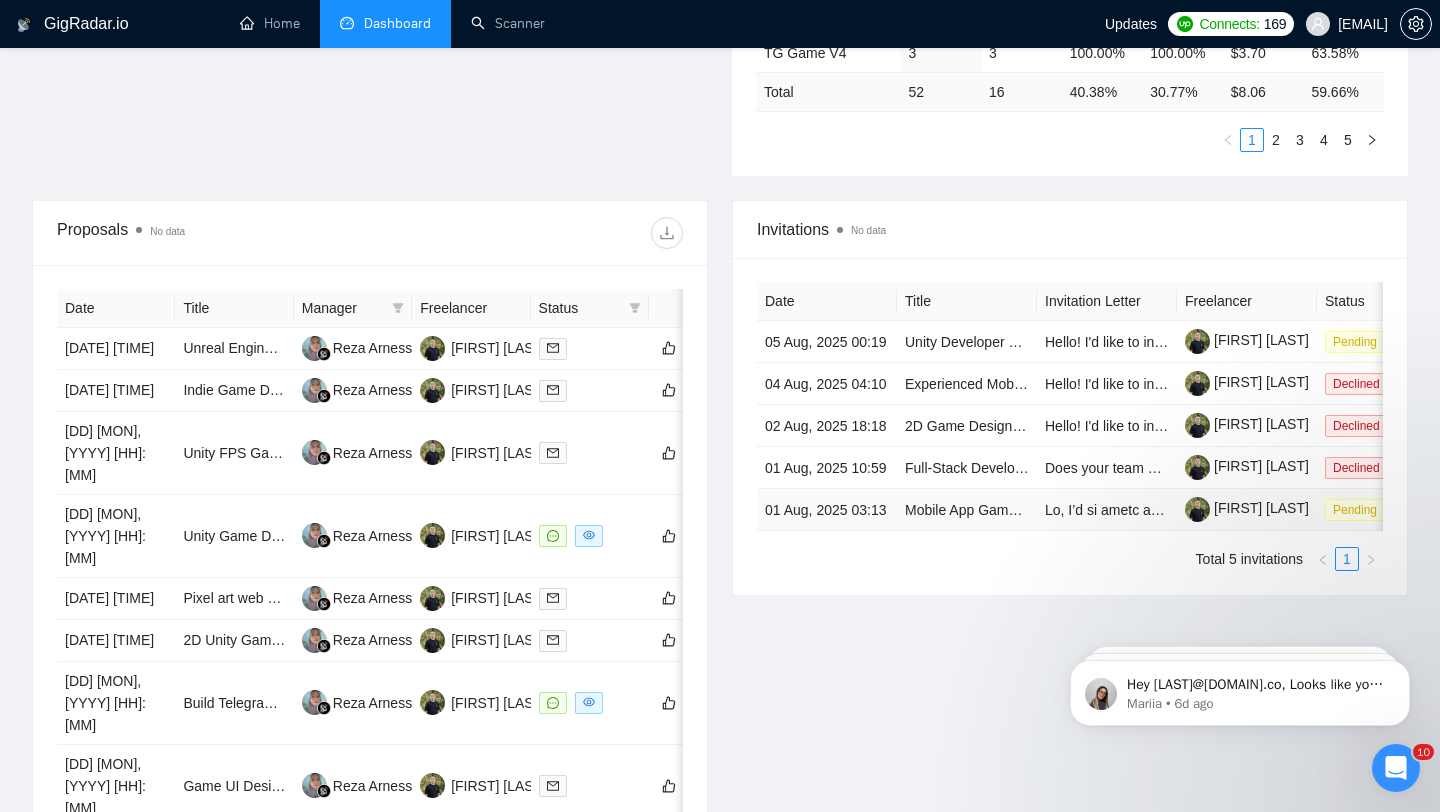 click on "01 Aug, 2025 03:13" at bounding box center (827, 510) 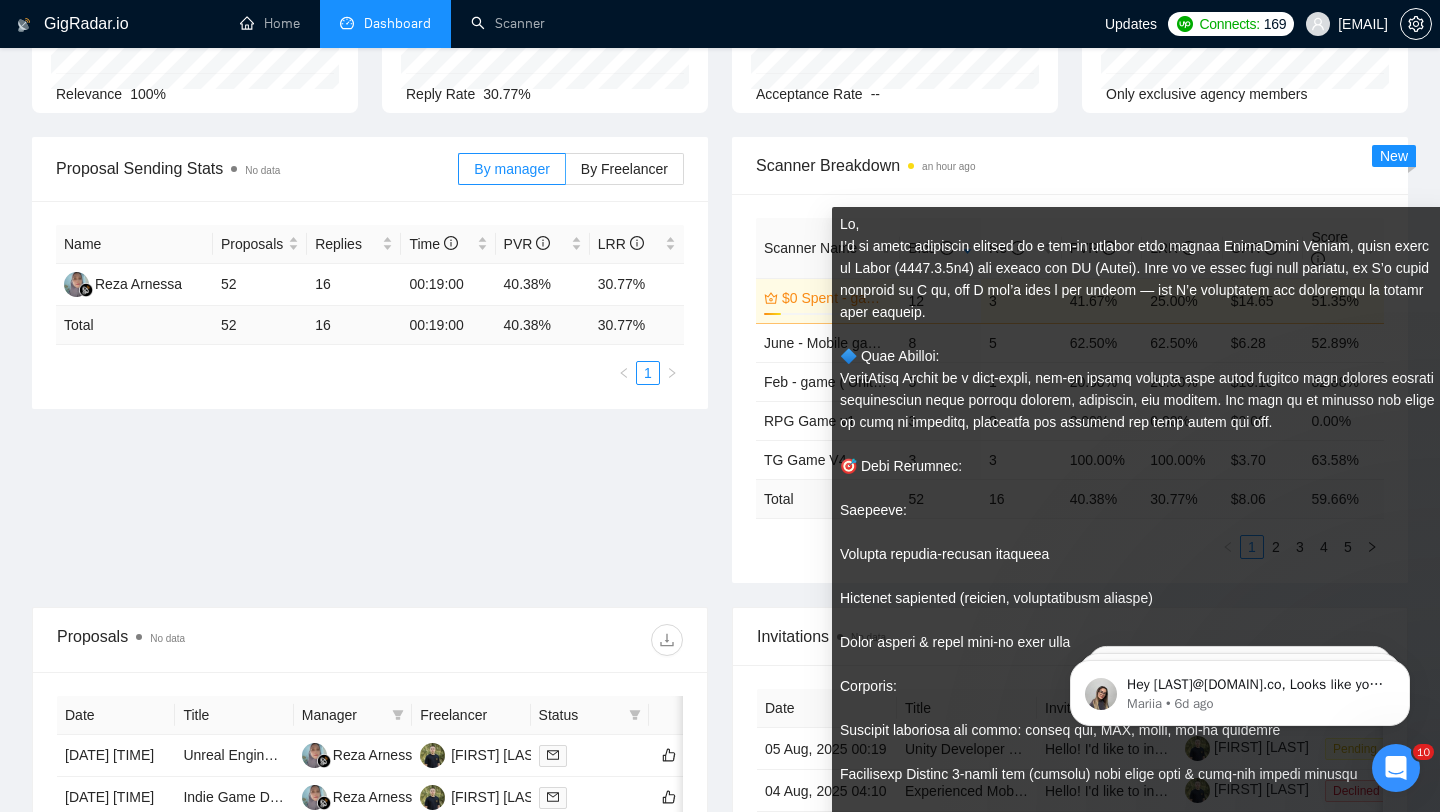 scroll, scrollTop: 221, scrollLeft: 0, axis: vertical 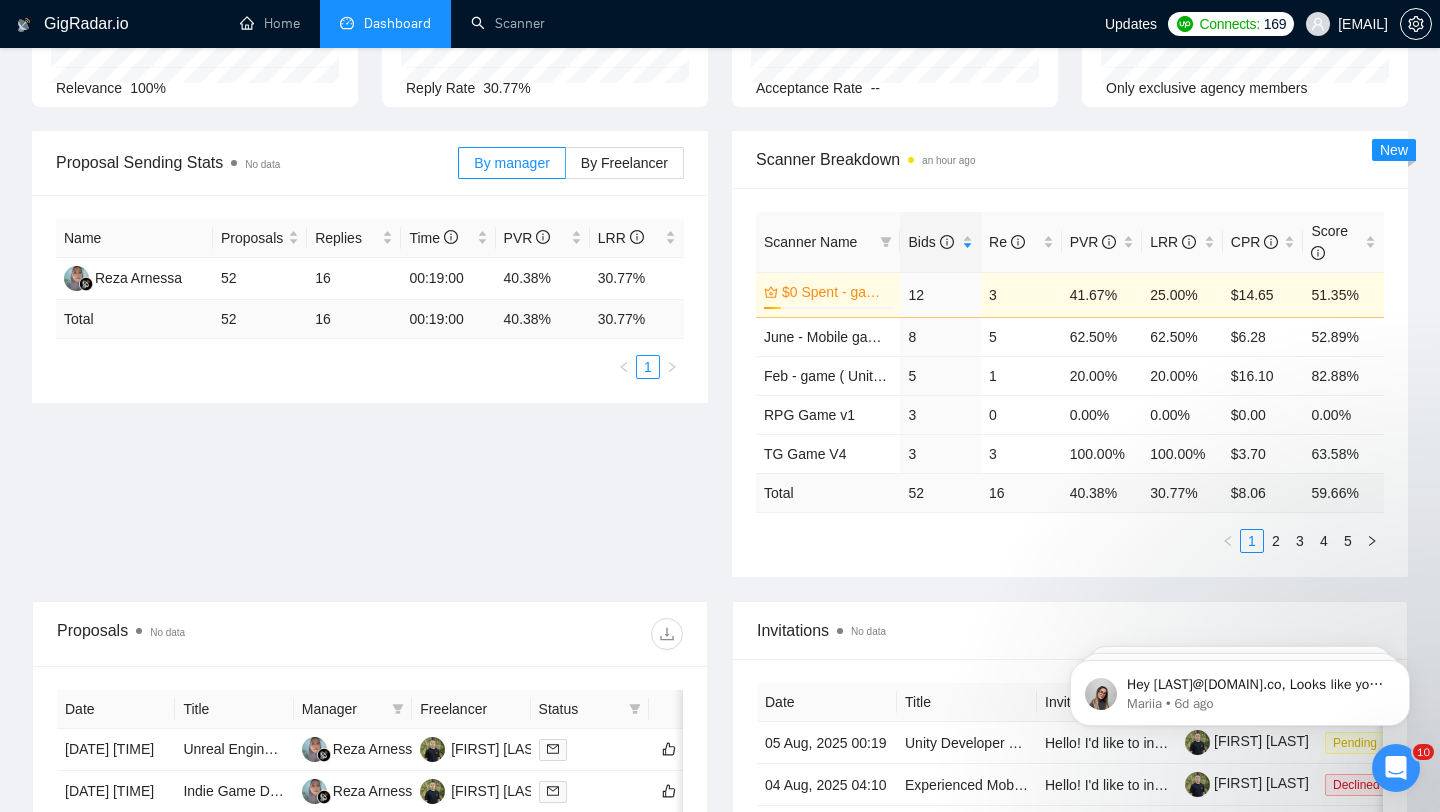 click on "Proposal Sending Stats No data By manager By Freelancer Name Proposals Replies Time   PVR   LRR   Reza Arnessa 52 16 00:19:00 40.38% 30.77% Total 52 16 00:19:00 40.38 % 30.77 % 1 Scanner Breakdown an hour ago Scanner Name Bids   Re   PVR   LRR   CPR   Score   $0 Spent - game_V4 13% 12 3 41.67% 25.00% $14.65 51.35% June - Mobile game dev (no art) Vshort 8 5 62.50% 62.50% $6.28 52.89% Feb - game ( Unity | unreal engine | ur5 | godot) V3 5 1 20.00% 20.00% $16.10 82.88% RPG Game v1 3 0 0.00% 0.00% $0.00 0.00% TG Game V4 3 3 100.00% 100.00% $3.70 63.58% Total 52 16 40.38 % 30.77 % $ 8.06 59.66 % 1 2 3 4 5 New" at bounding box center [720, 366] 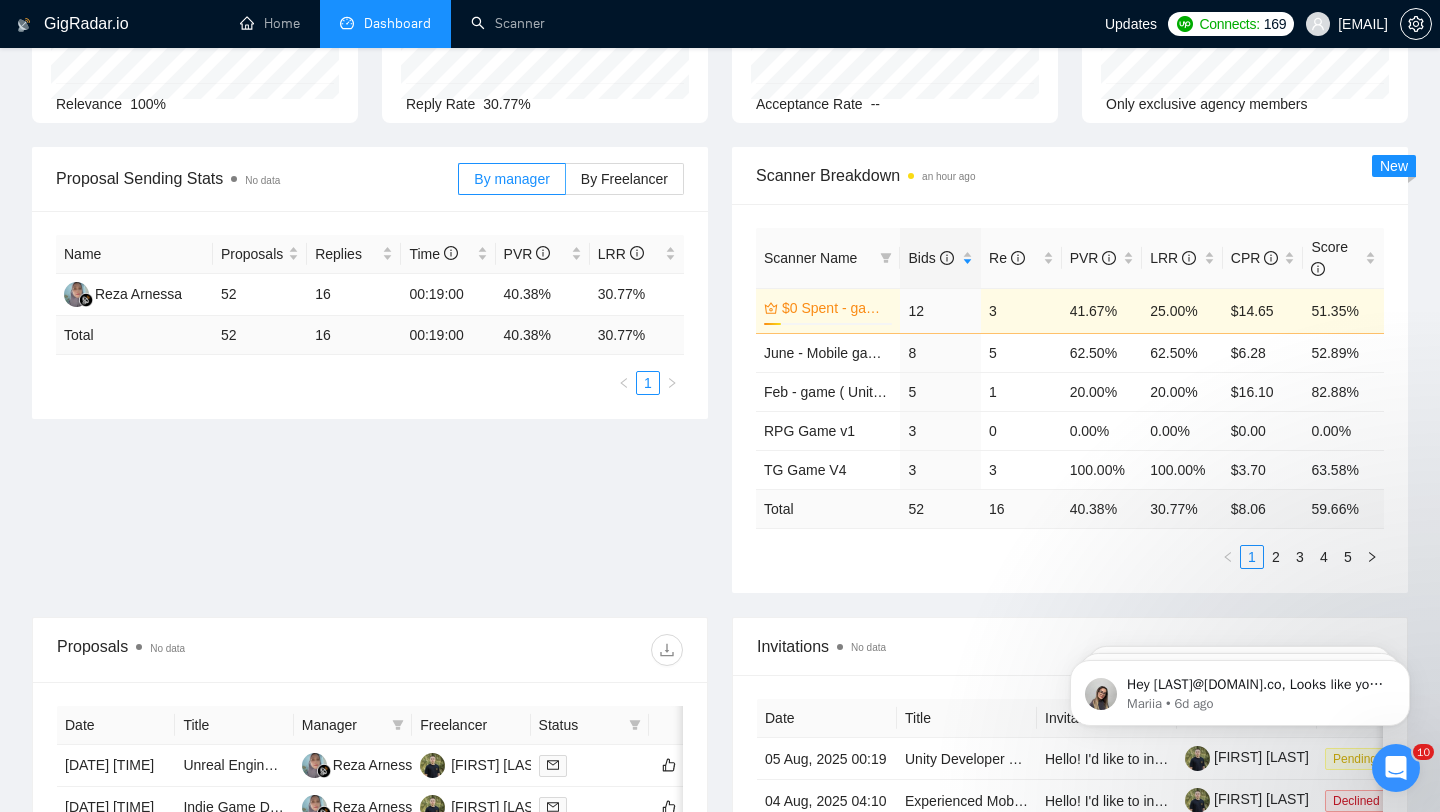scroll, scrollTop: 0, scrollLeft: 0, axis: both 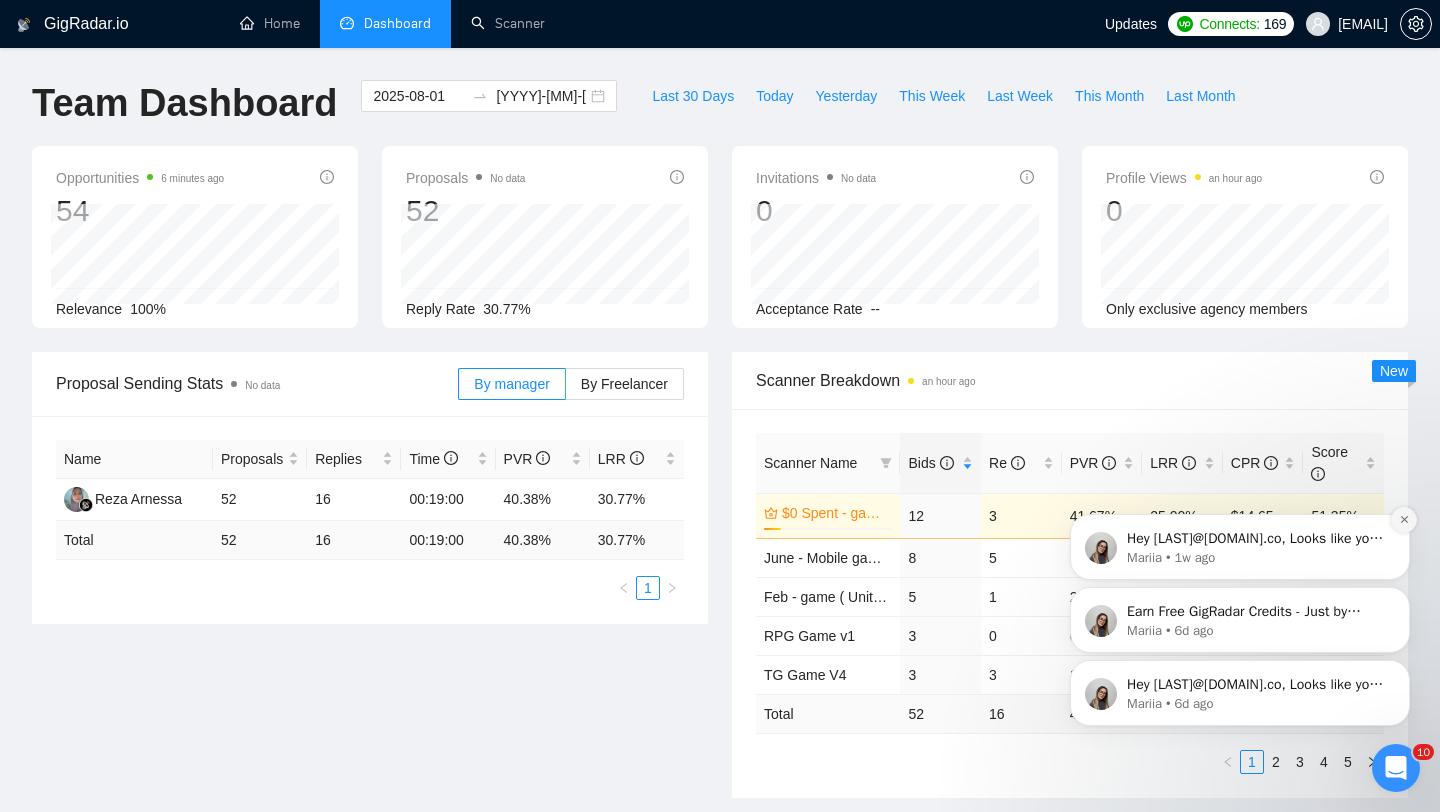 click 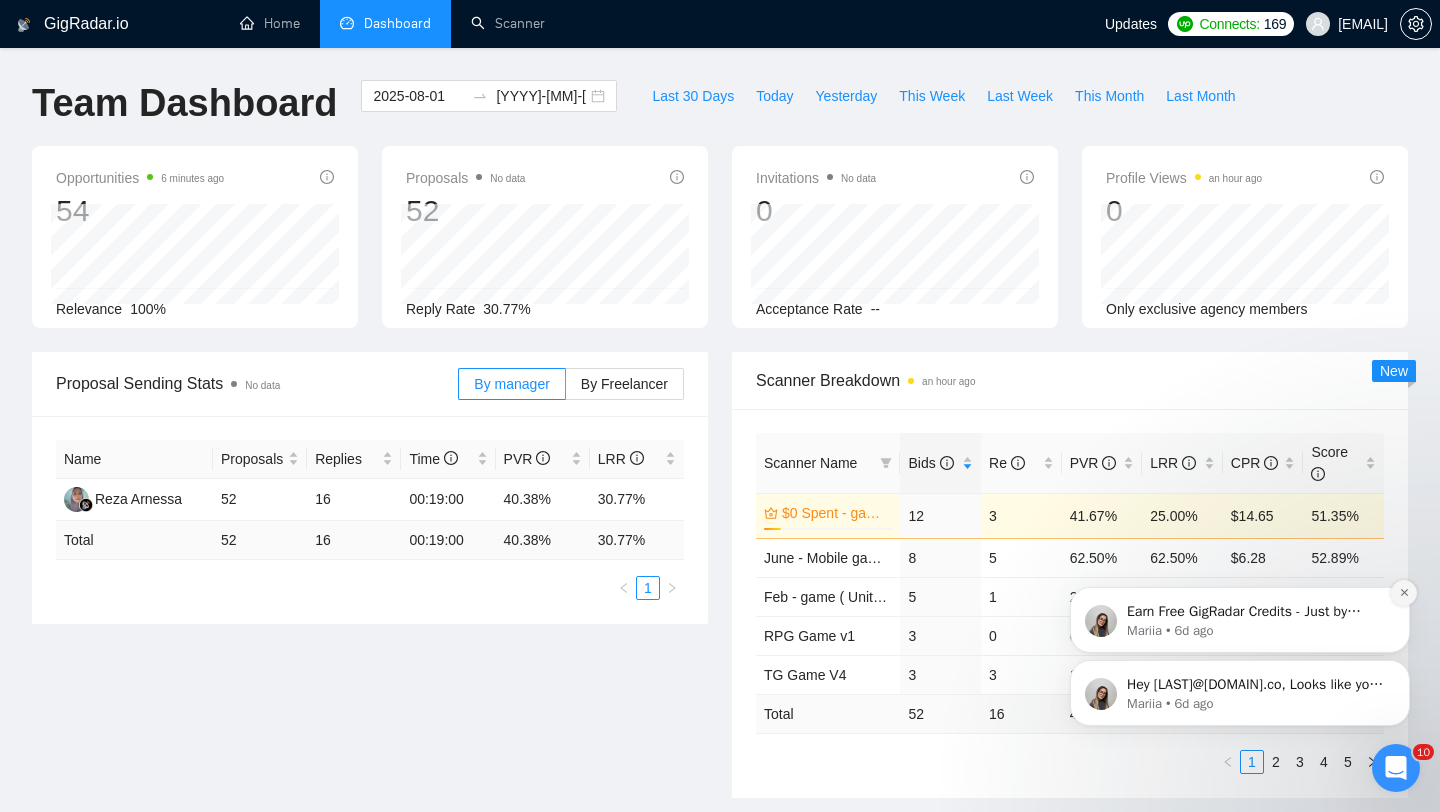 click 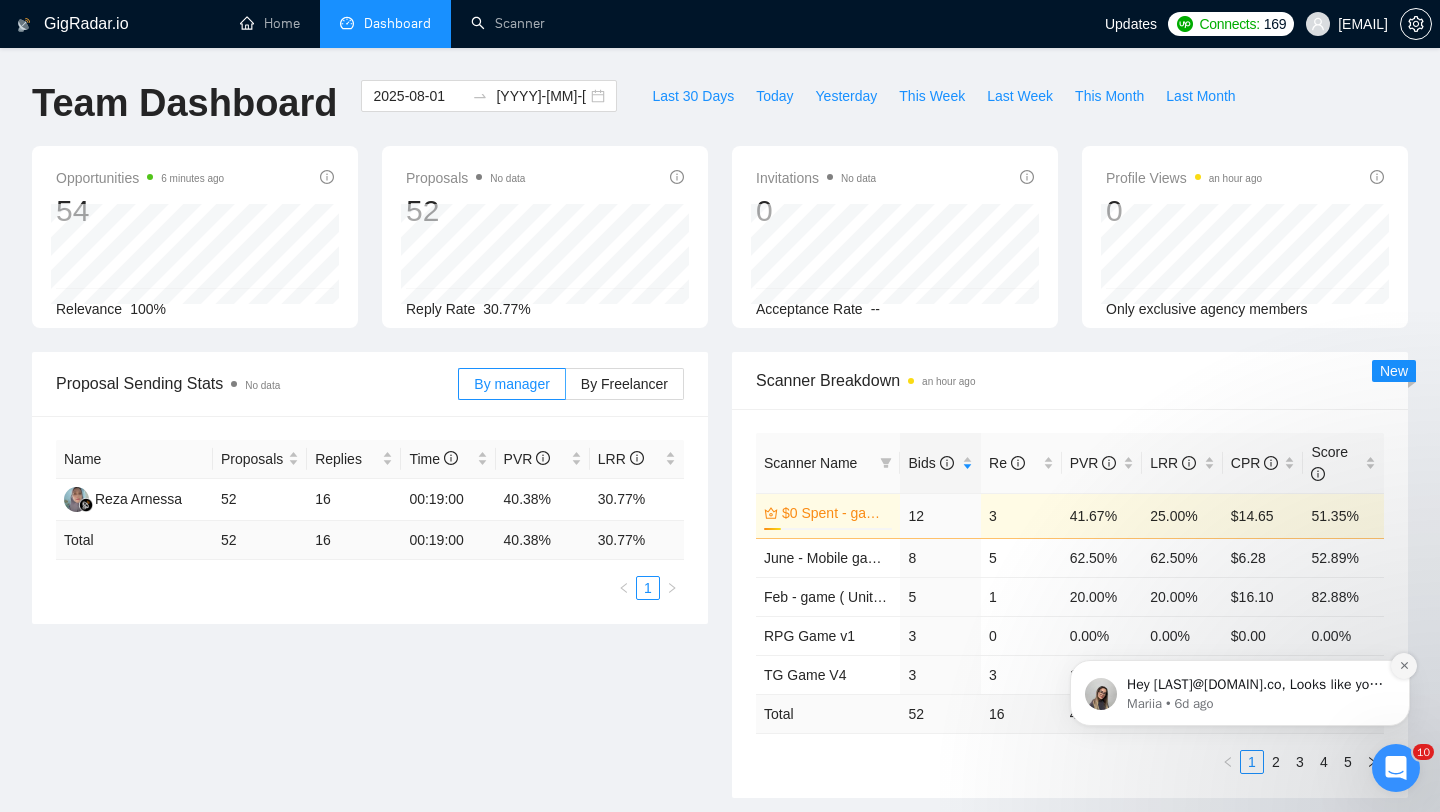 click 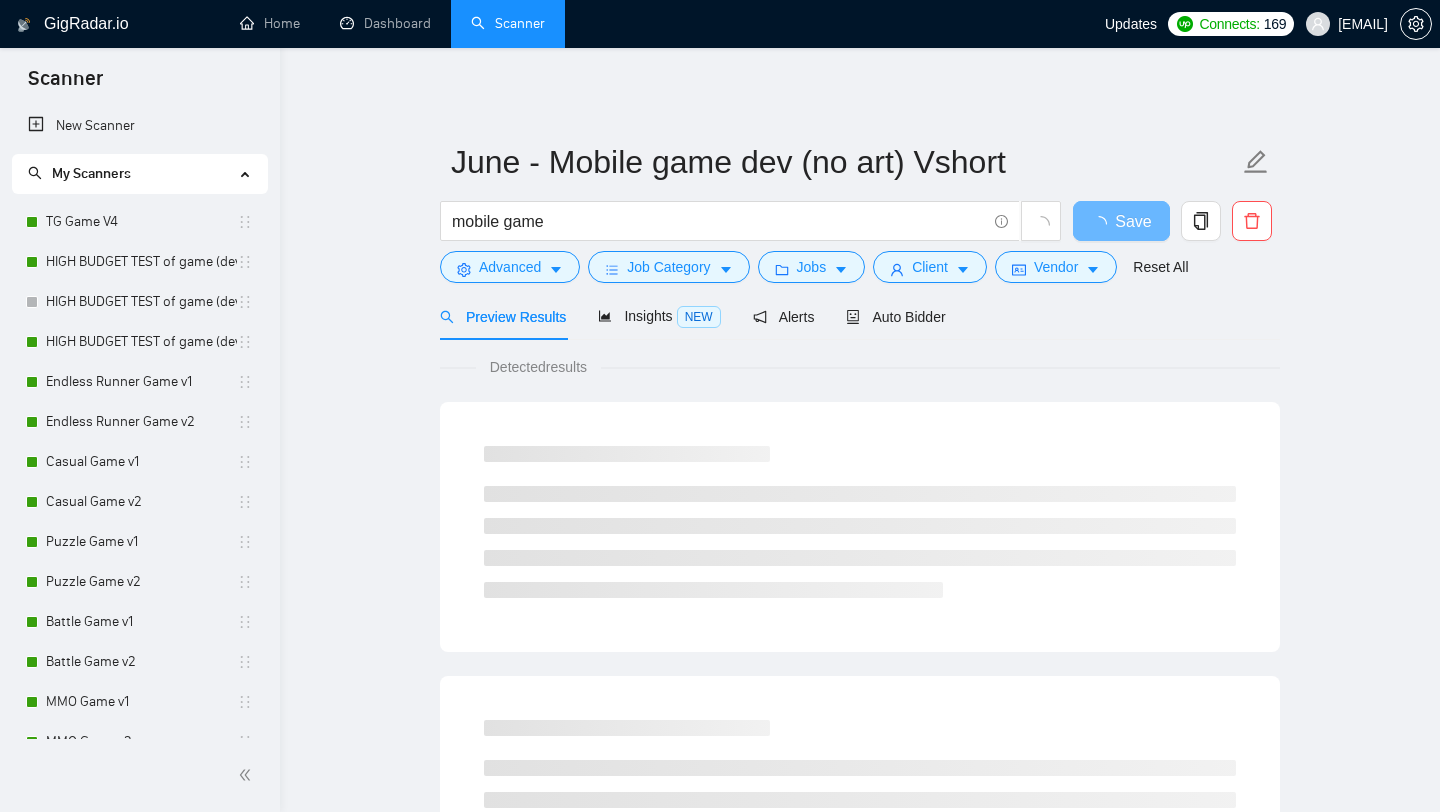 scroll, scrollTop: 0, scrollLeft: 0, axis: both 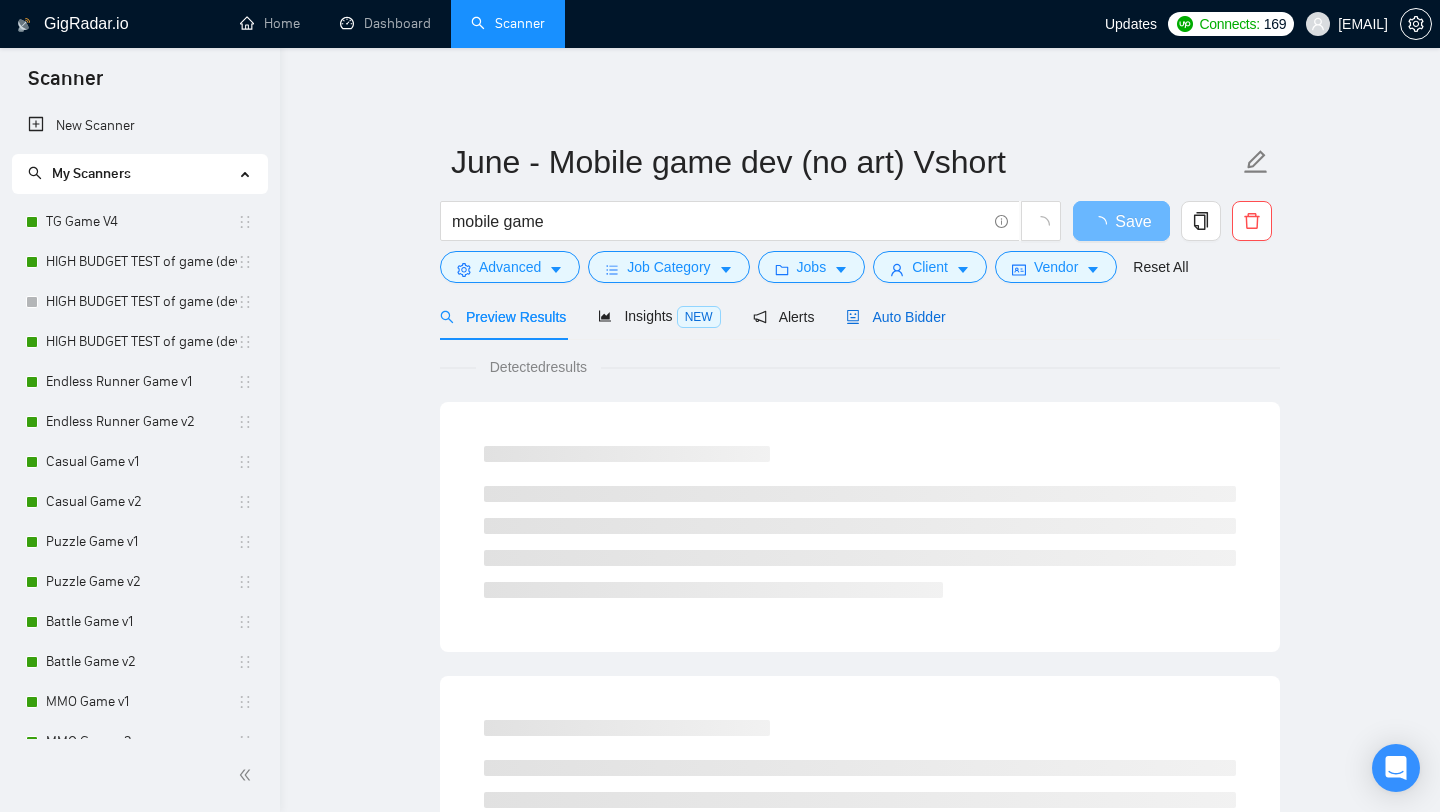 click on "Auto Bidder" at bounding box center (895, 317) 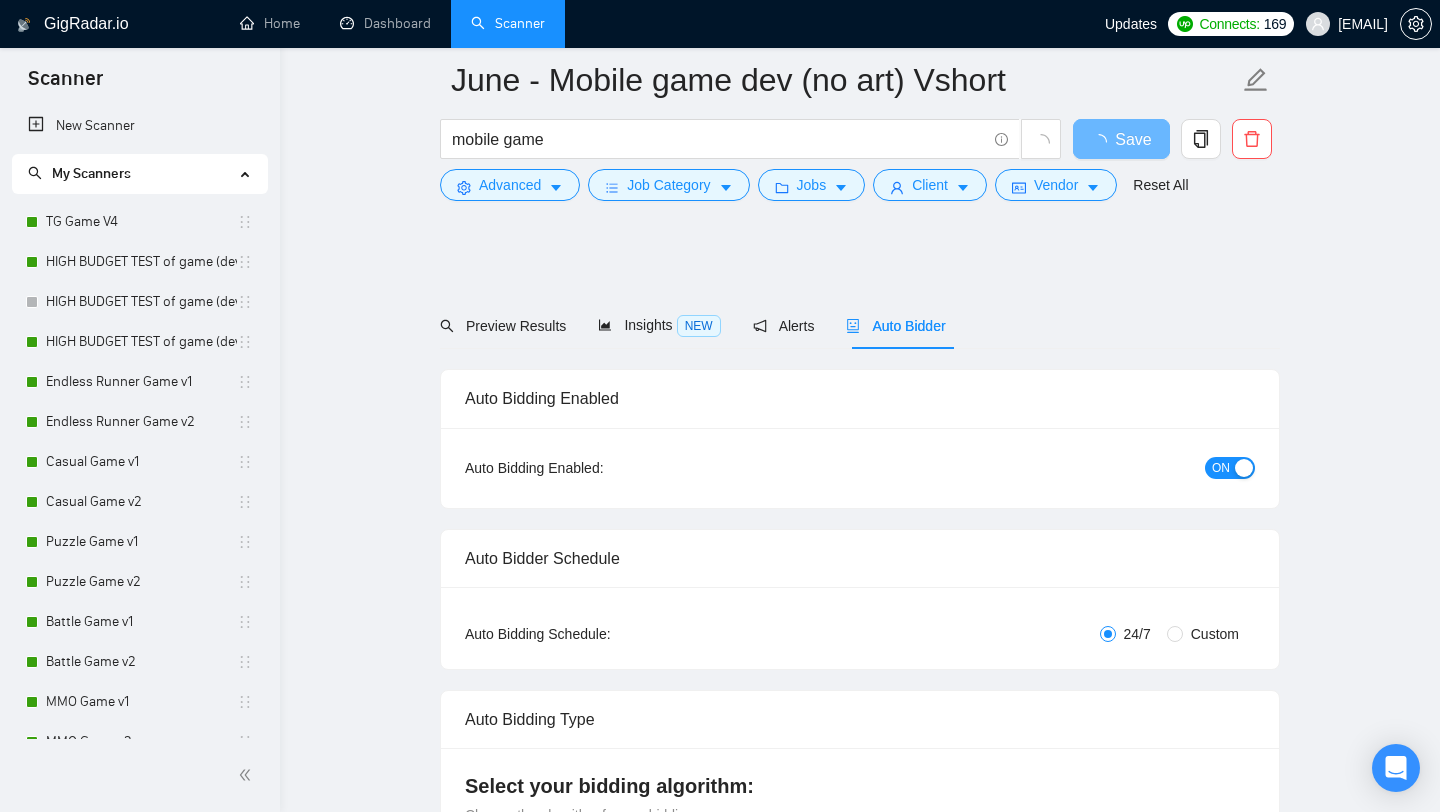 scroll, scrollTop: 1069, scrollLeft: 0, axis: vertical 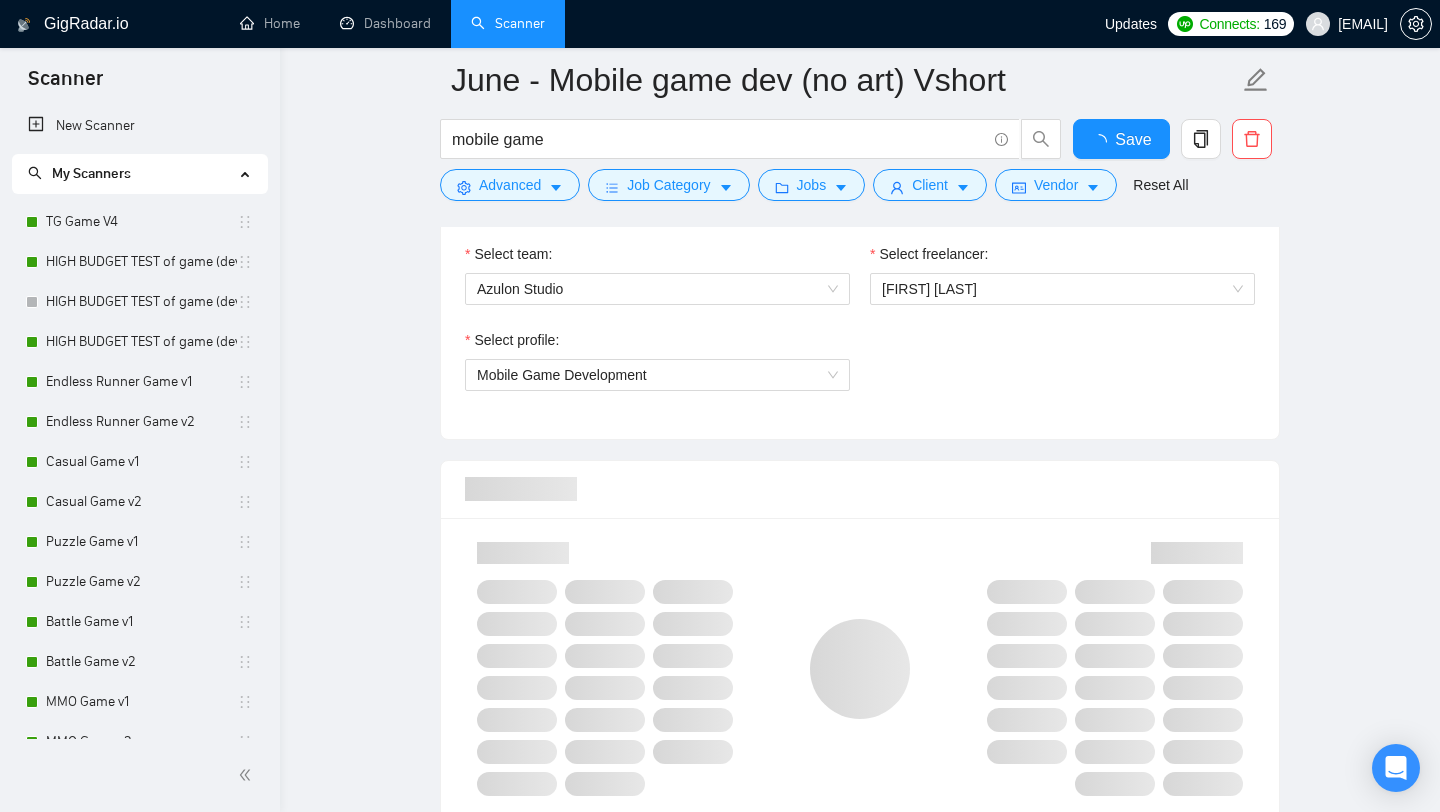 type 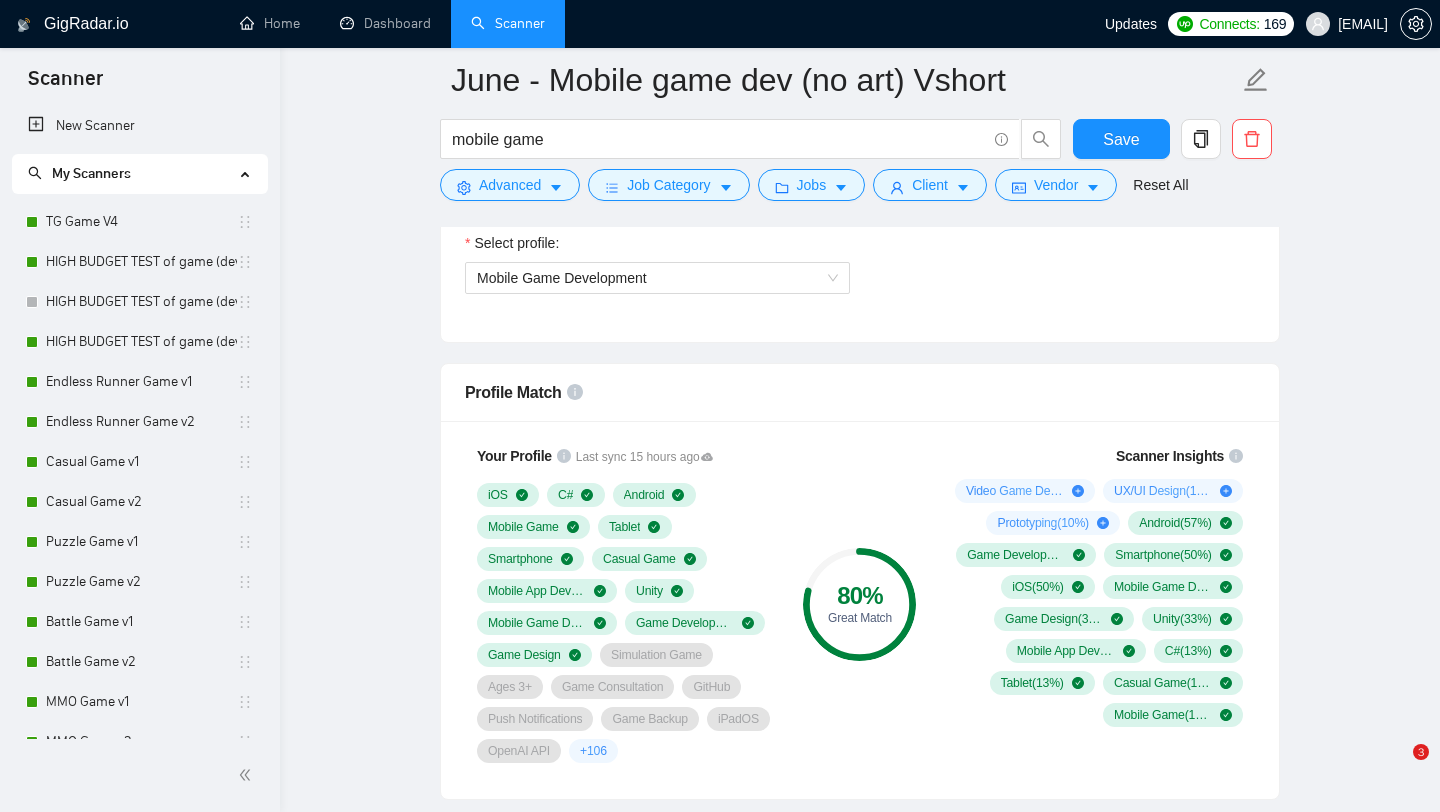 scroll, scrollTop: 1232, scrollLeft: 0, axis: vertical 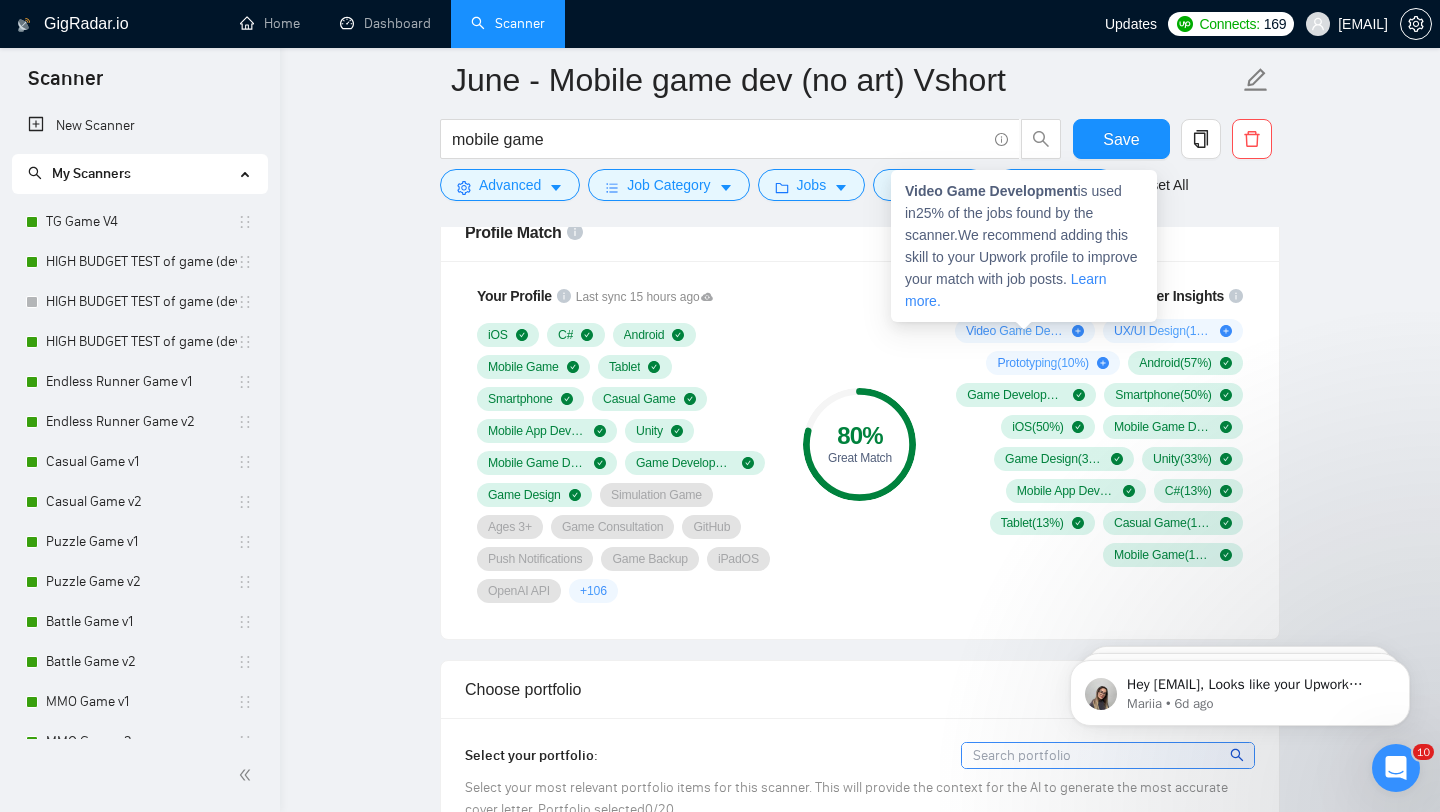 click 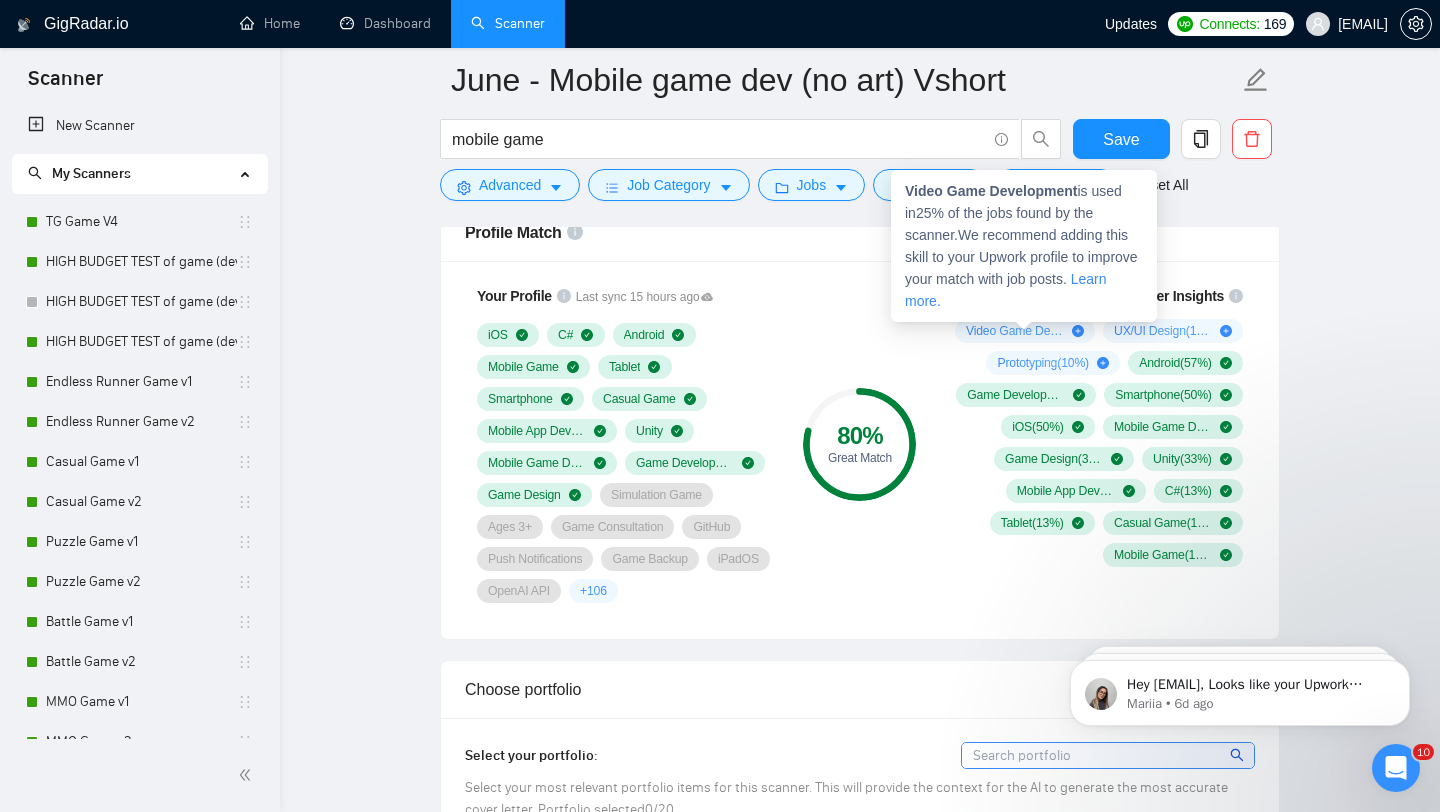 click 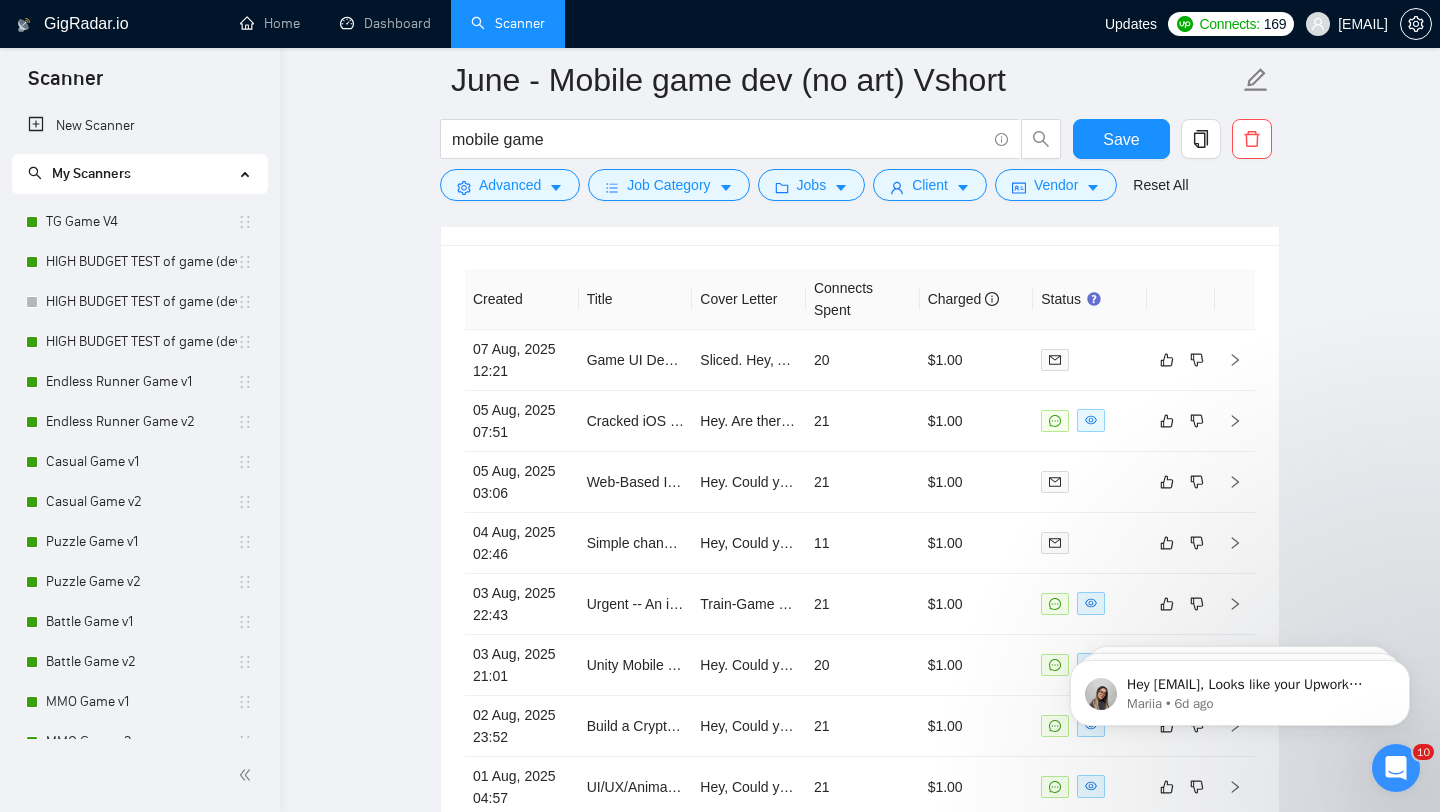 scroll, scrollTop: 4949, scrollLeft: 0, axis: vertical 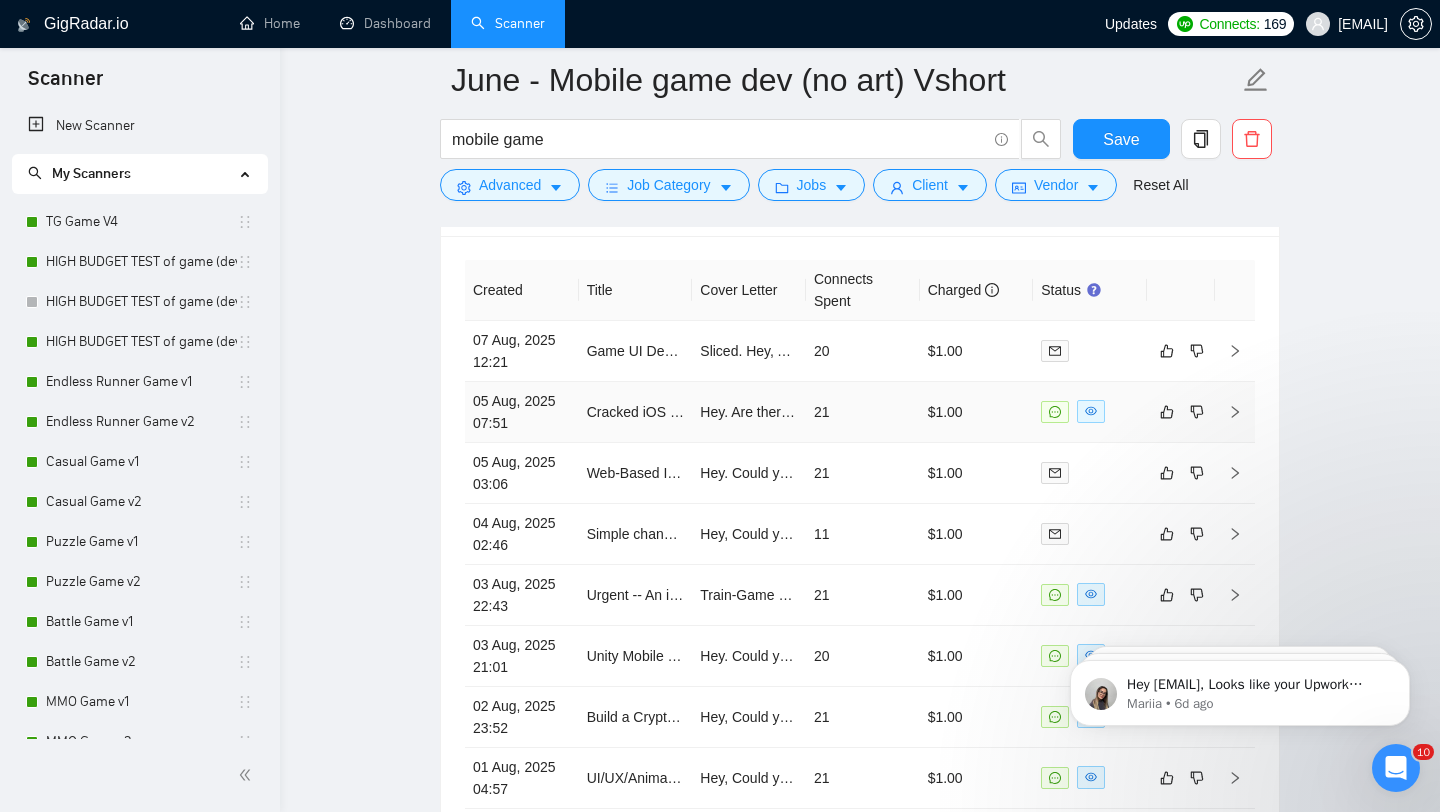 click on "05 Aug, 2025 07:51" at bounding box center [522, 412] 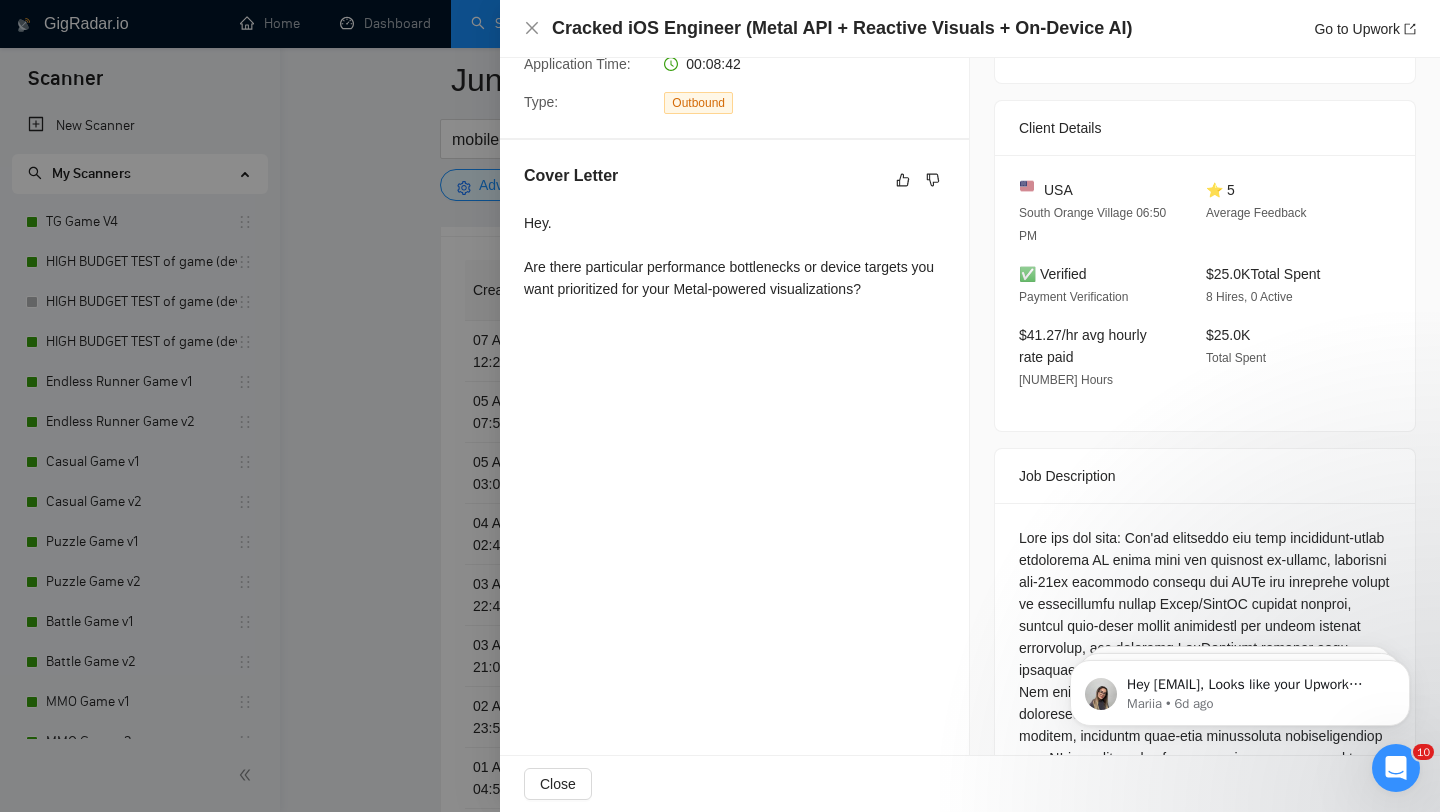 scroll, scrollTop: 391, scrollLeft: 0, axis: vertical 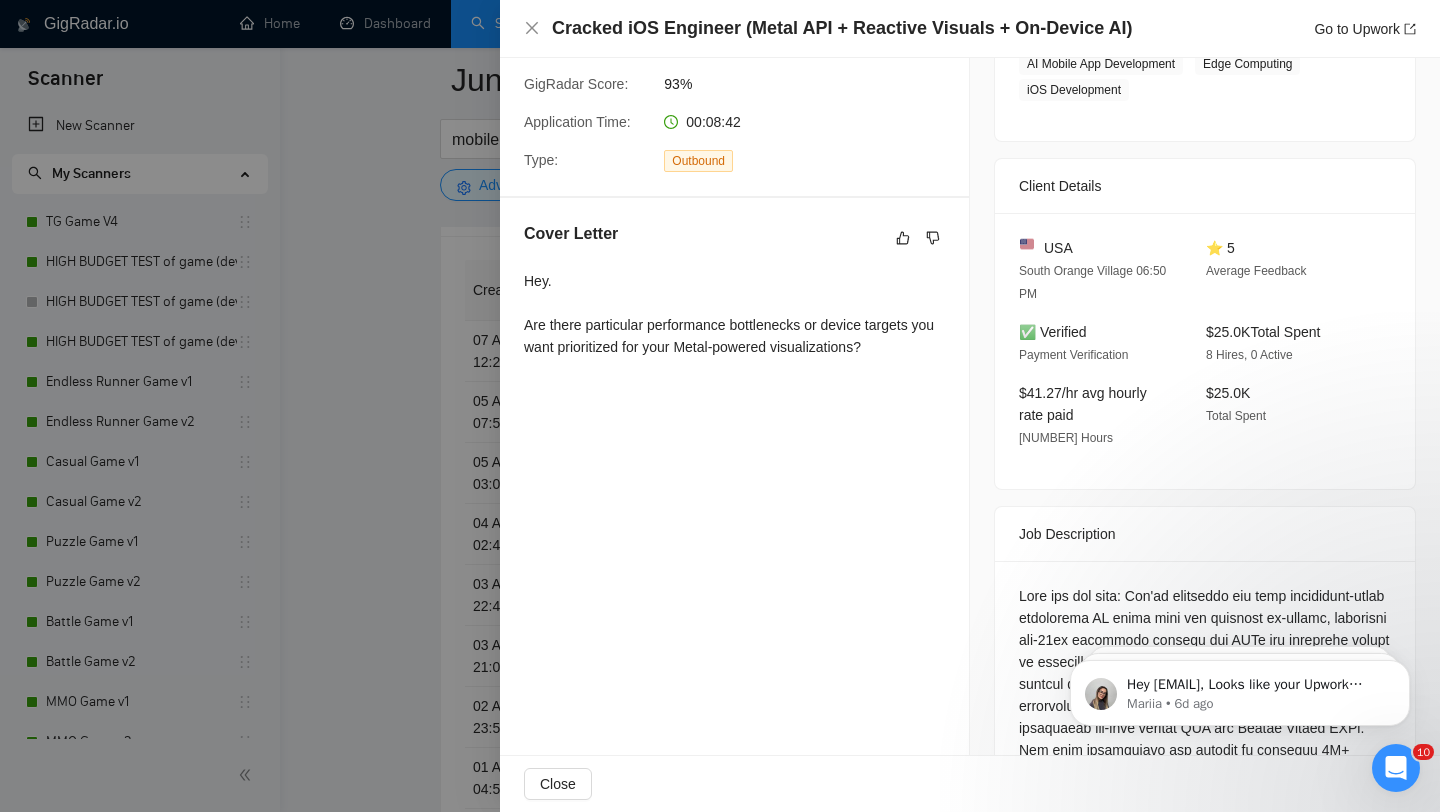 click at bounding box center (720, 406) 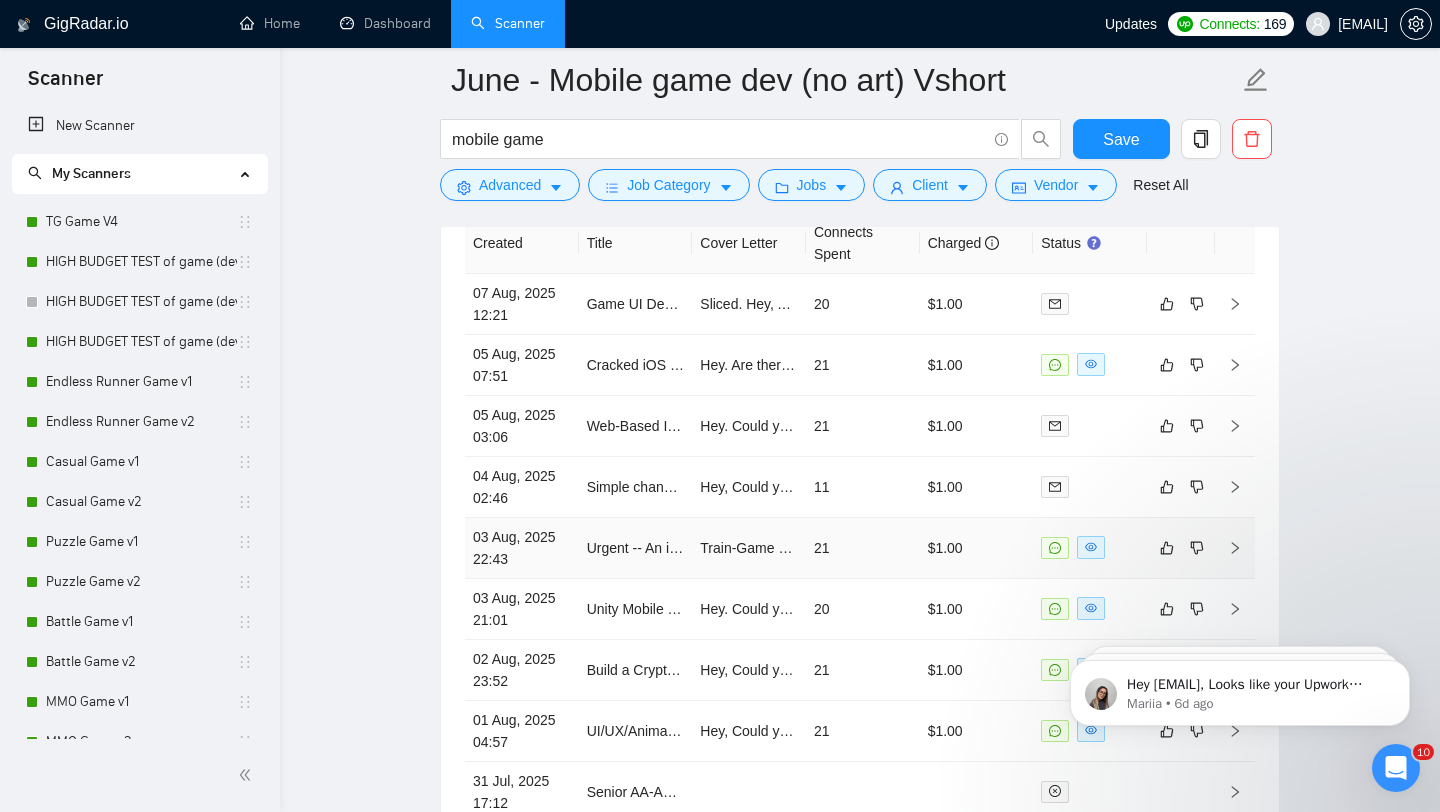 scroll, scrollTop: 5030, scrollLeft: 0, axis: vertical 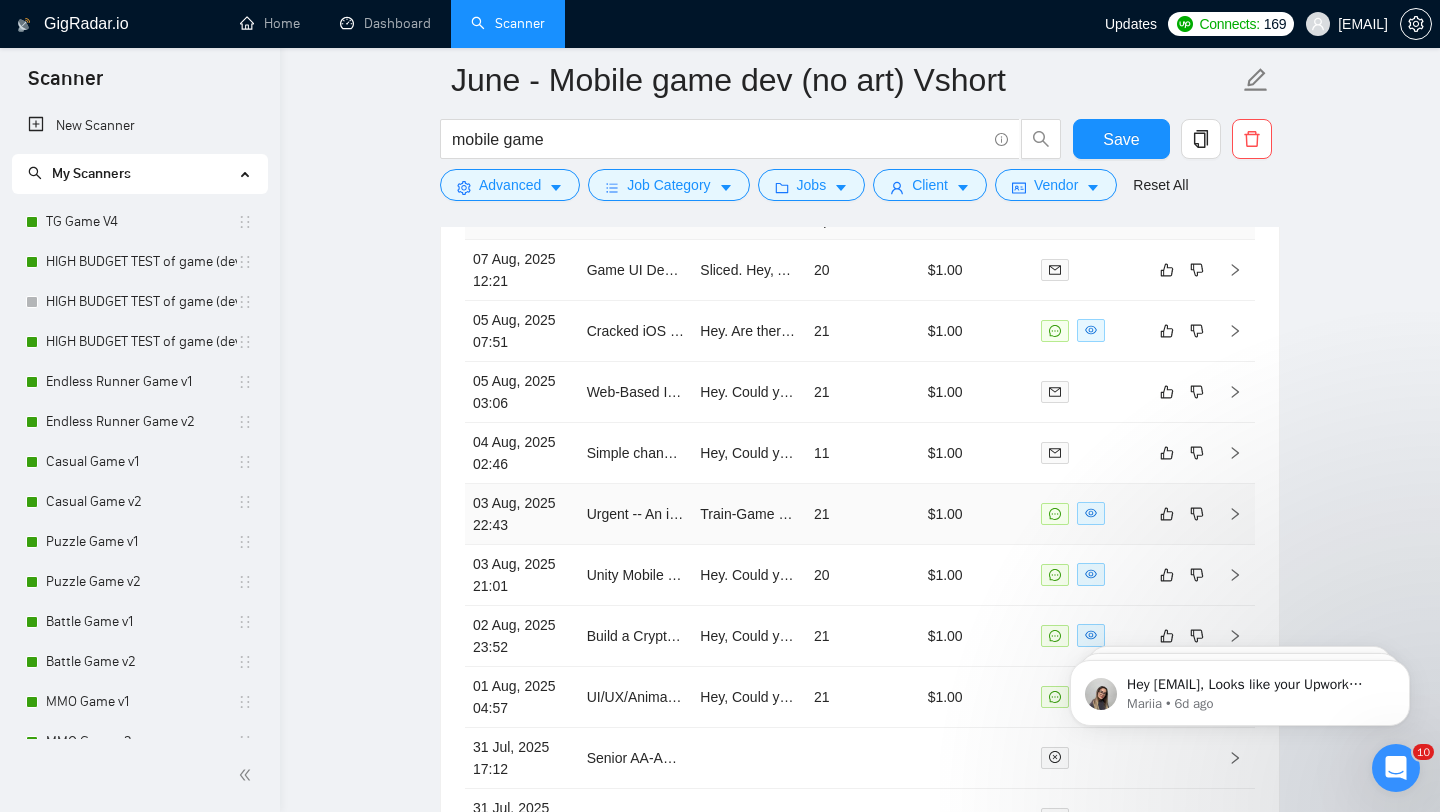 click on "03 Aug, 2025 22:43" at bounding box center (522, 514) 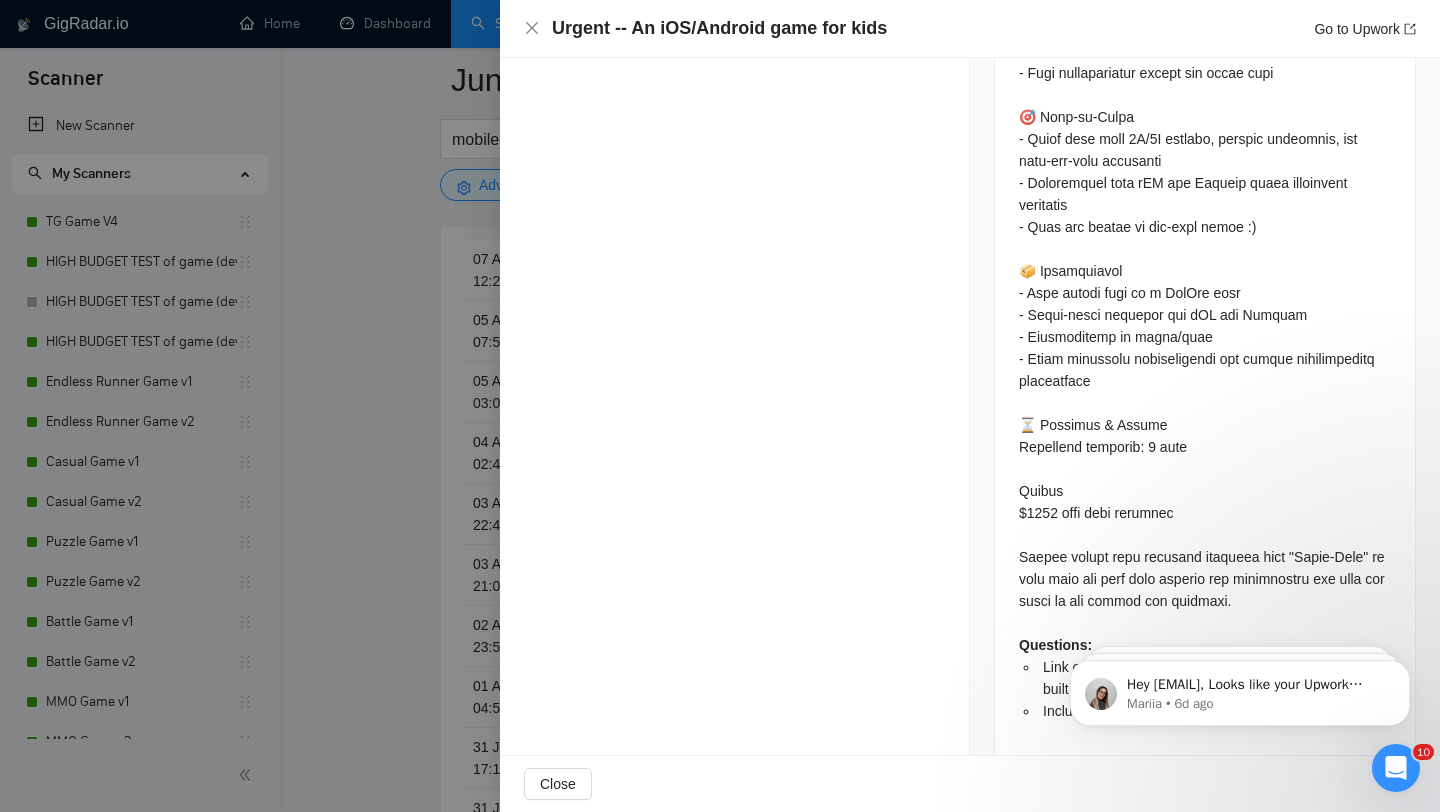 scroll, scrollTop: 1579, scrollLeft: 0, axis: vertical 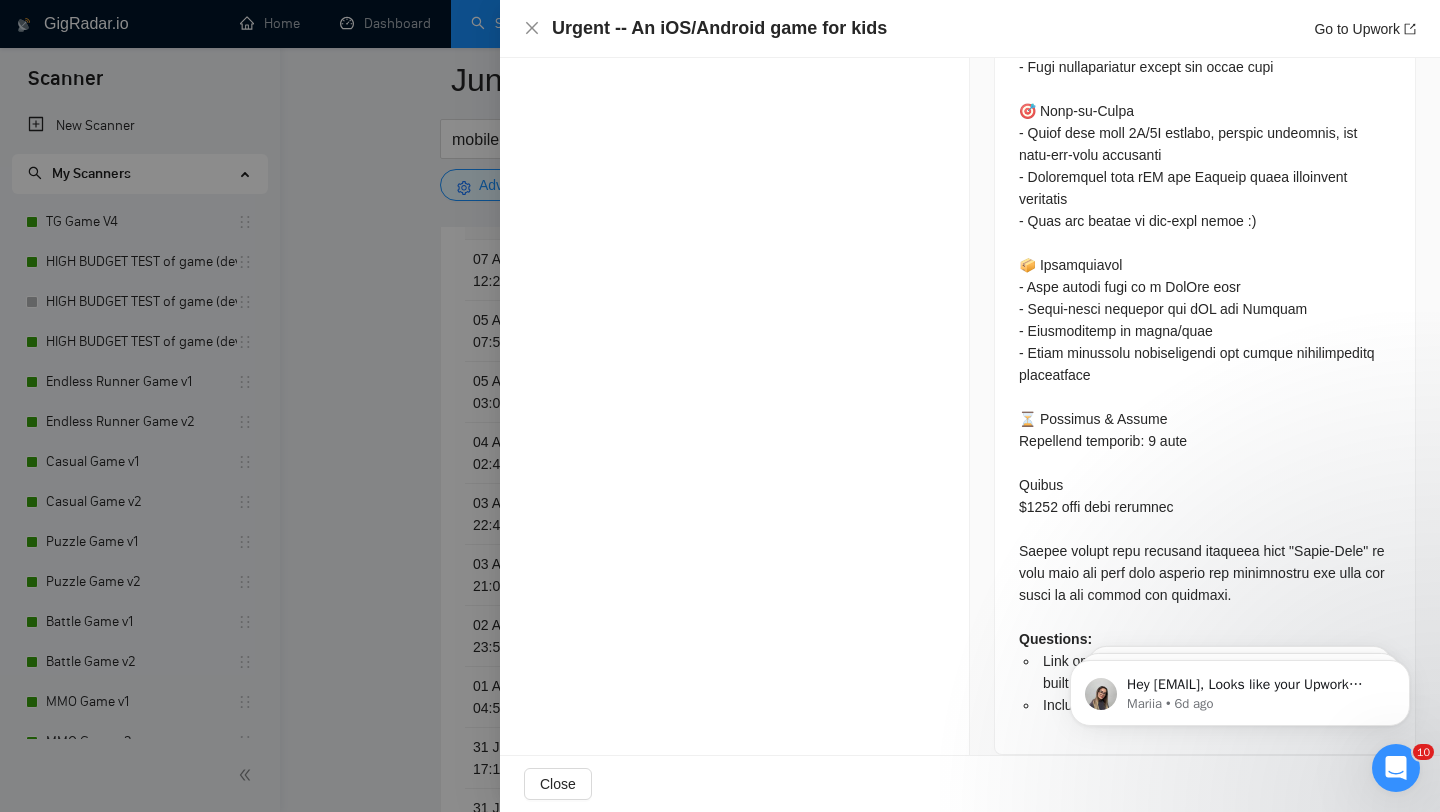click at bounding box center [720, 406] 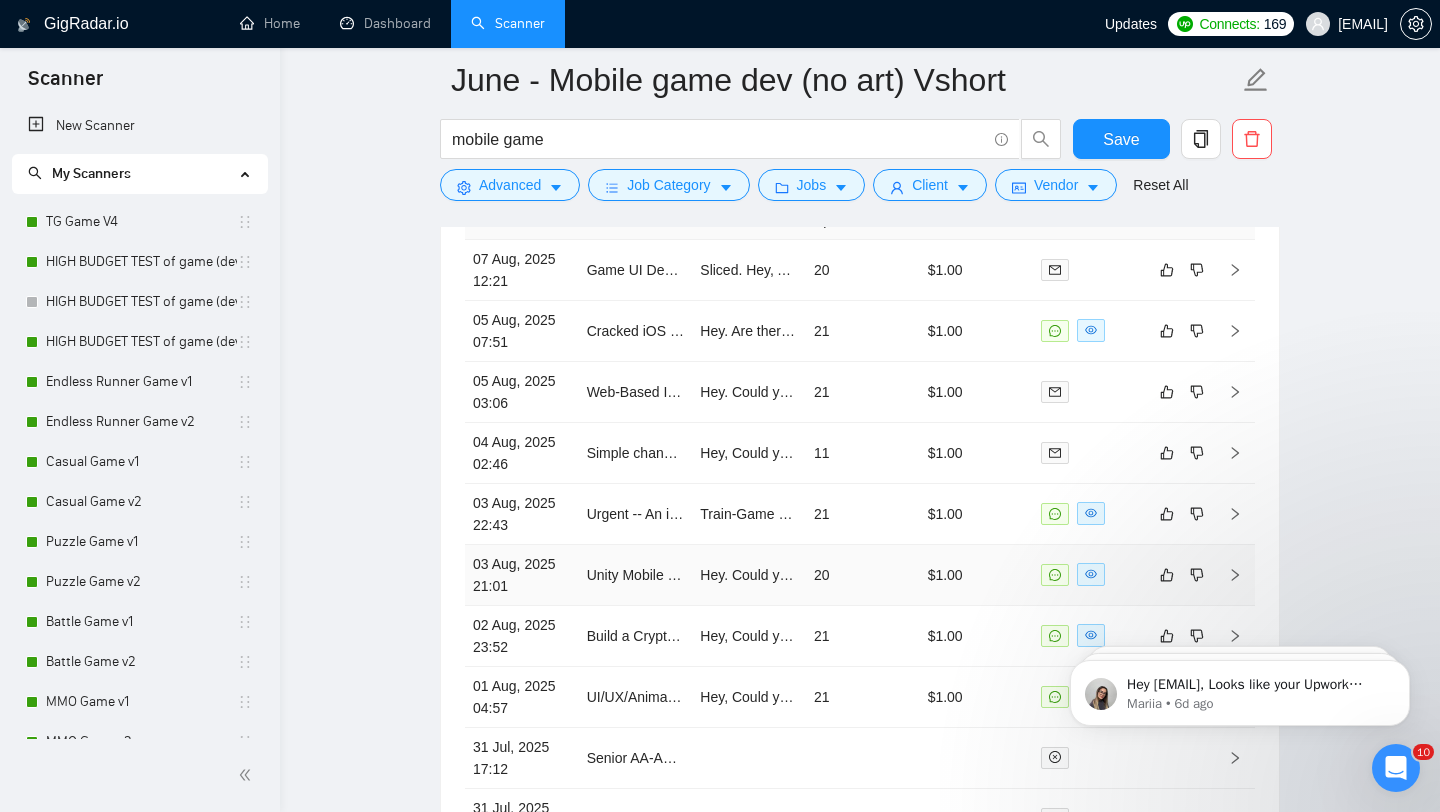 click on "03 Aug, 2025 21:01" at bounding box center (522, 575) 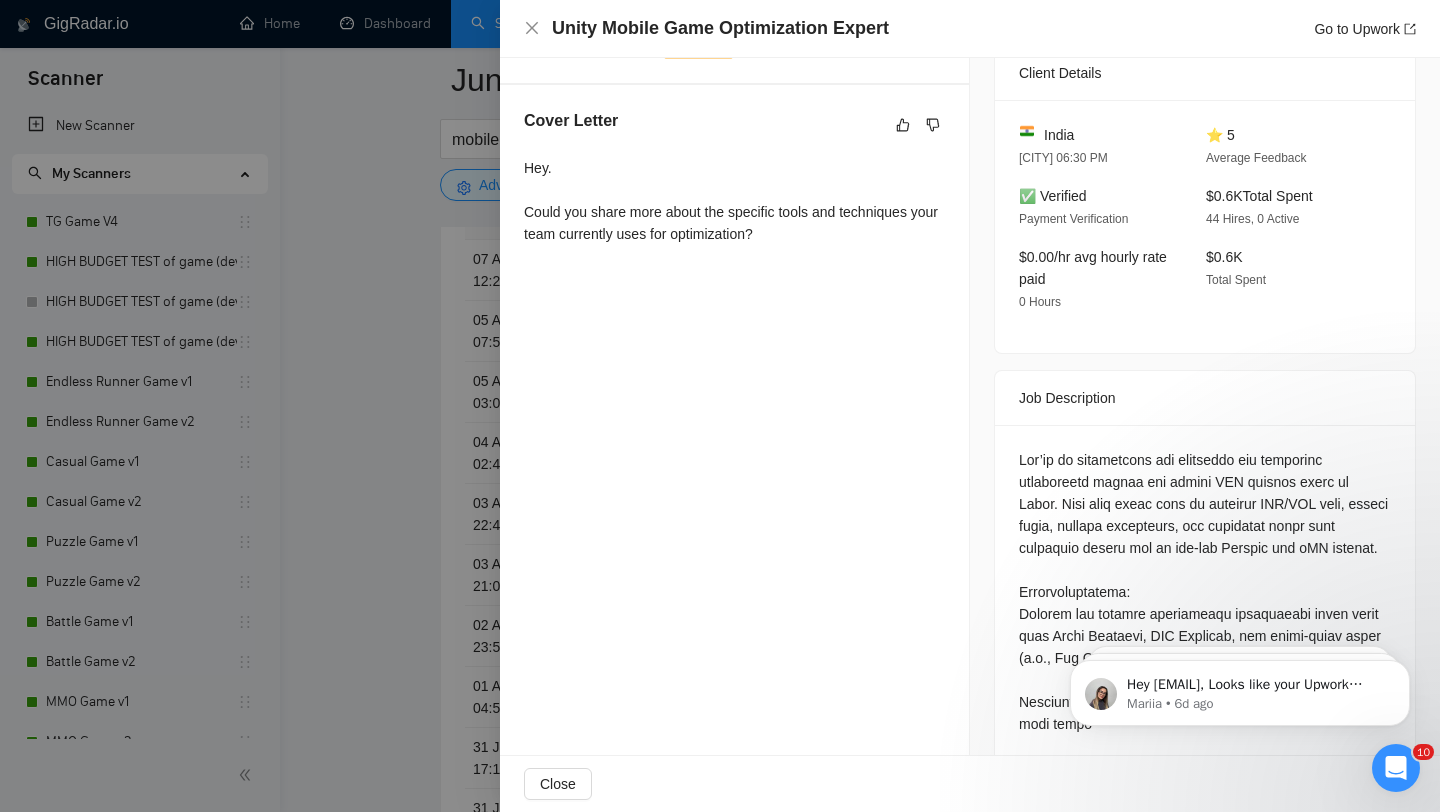 scroll, scrollTop: 510, scrollLeft: 0, axis: vertical 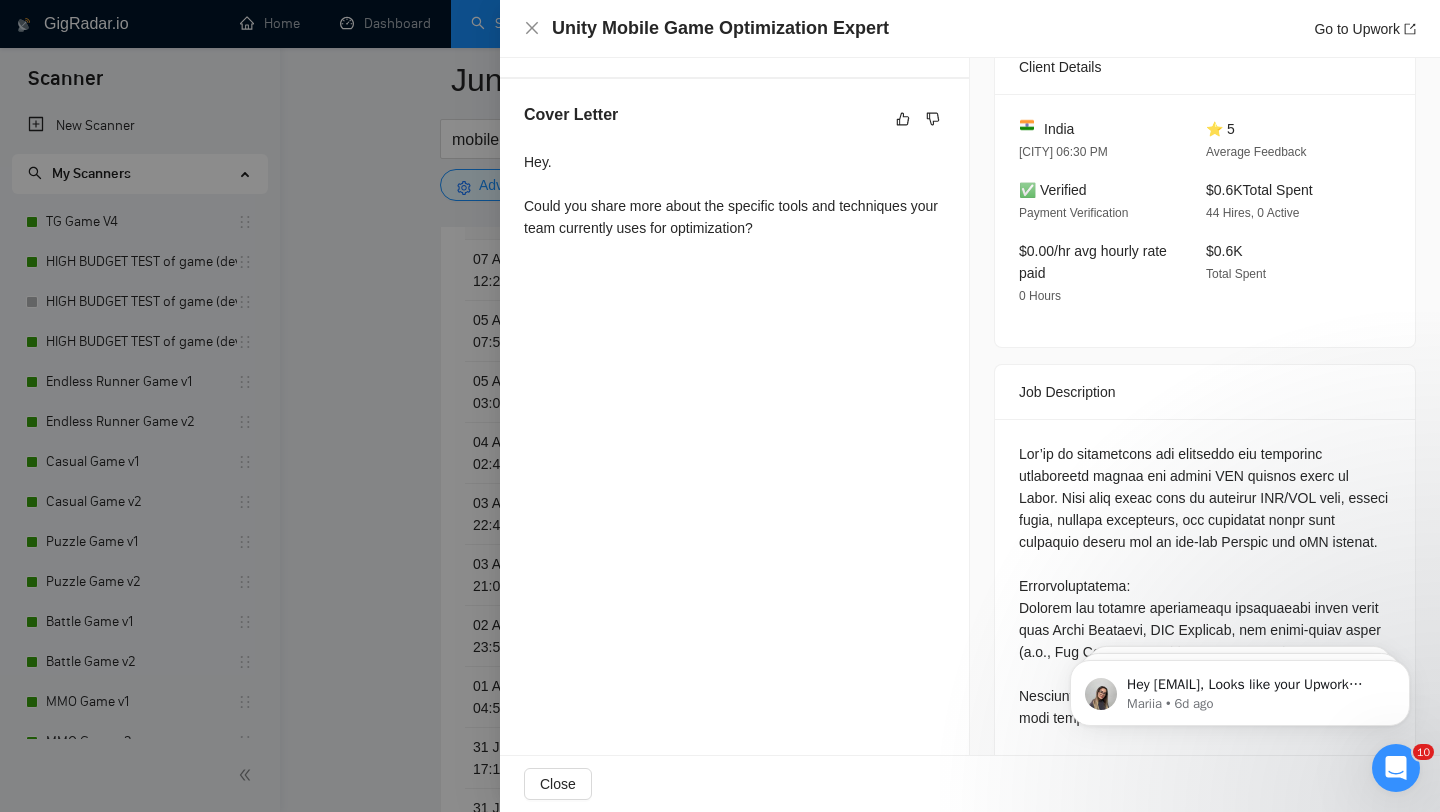 click at bounding box center (720, 406) 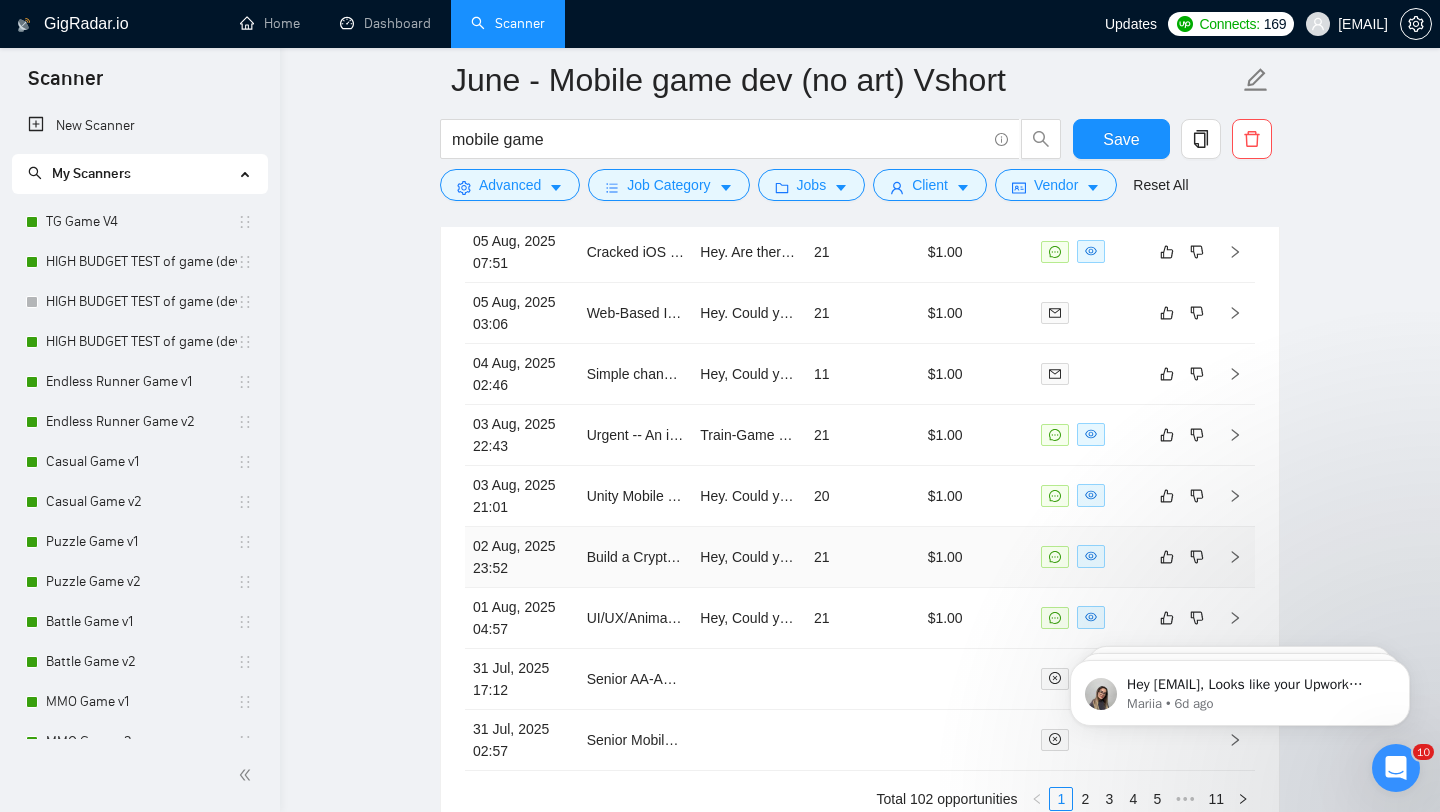 scroll, scrollTop: 5143, scrollLeft: 0, axis: vertical 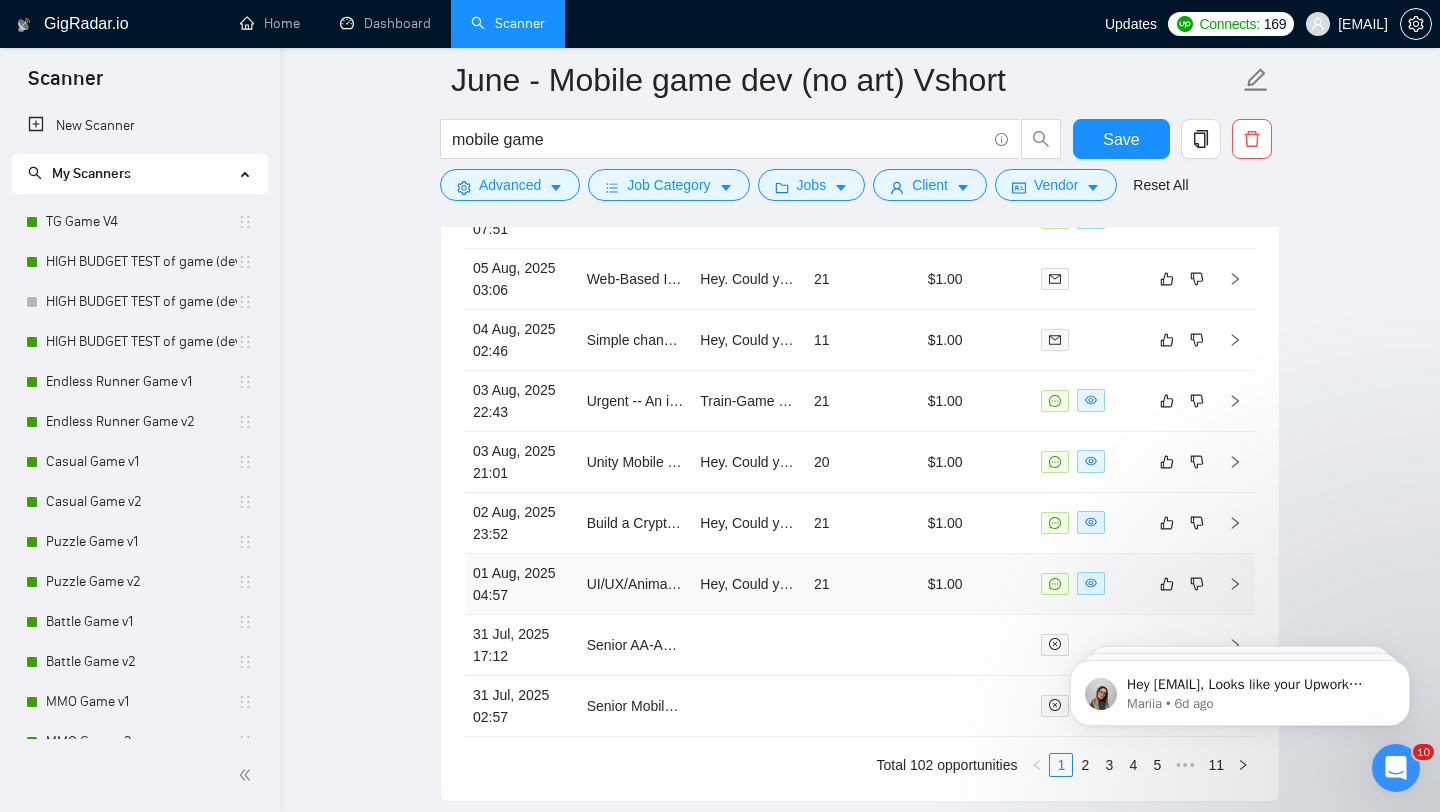 click on "01 Aug, 2025 04:57" at bounding box center (522, 584) 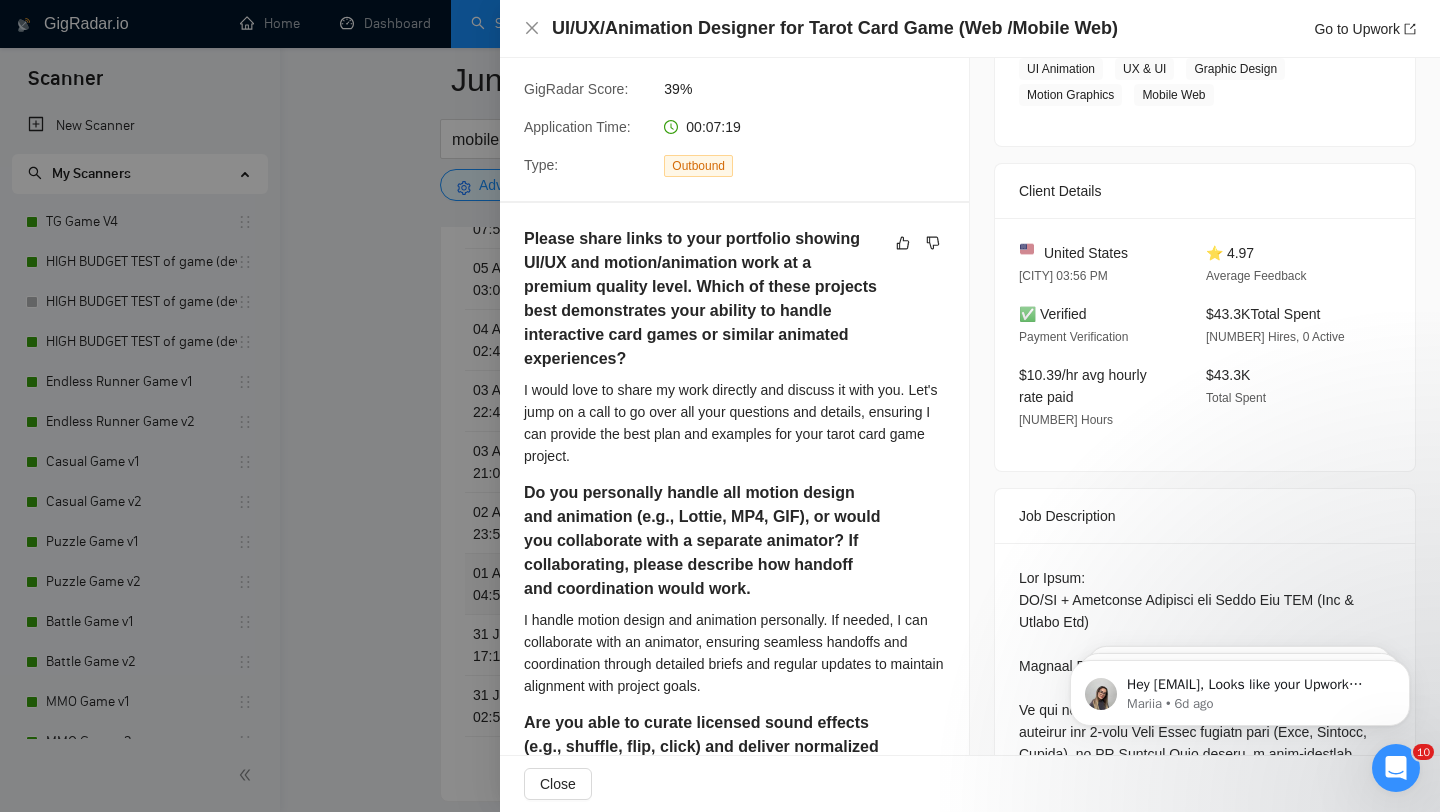 scroll, scrollTop: 393, scrollLeft: 0, axis: vertical 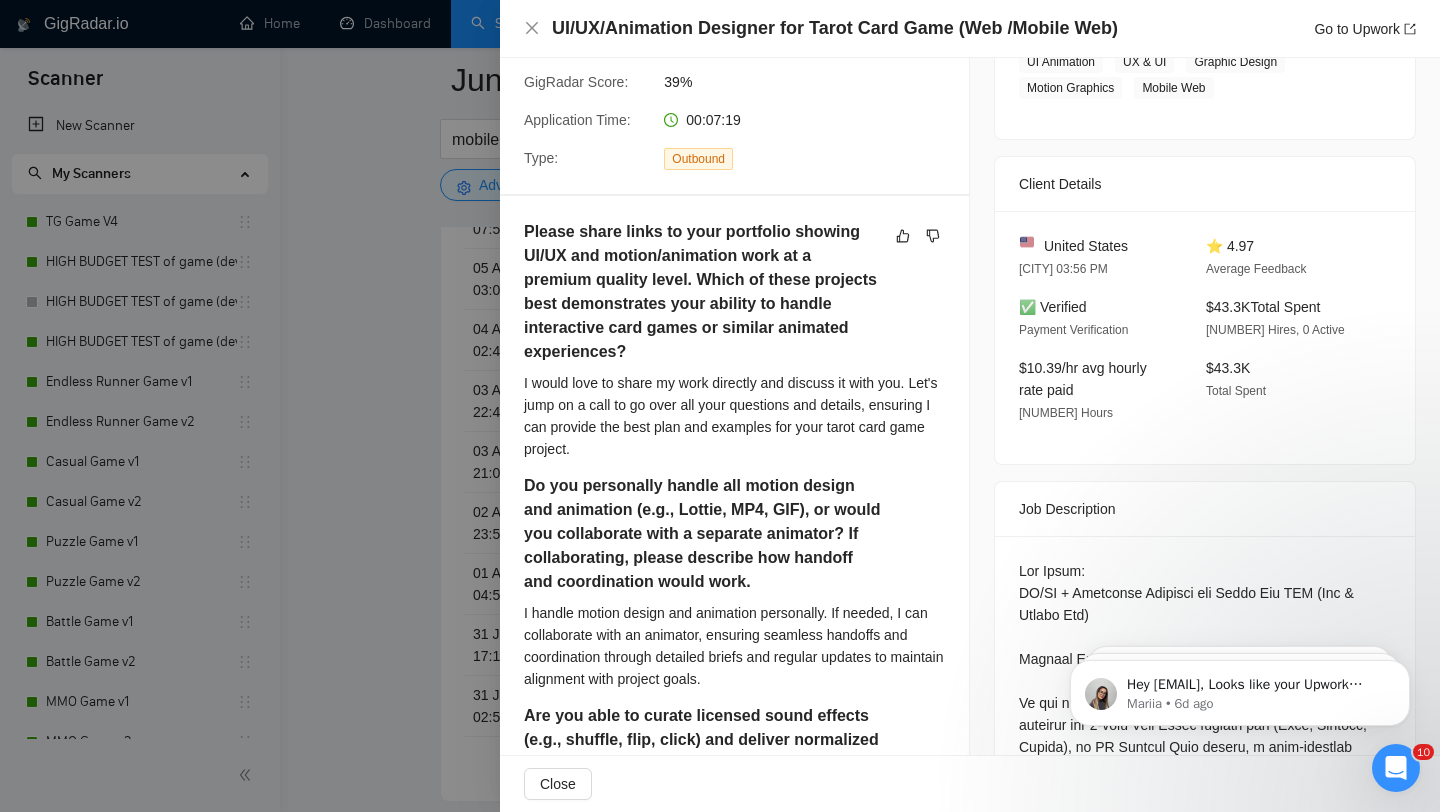 click at bounding box center [720, 406] 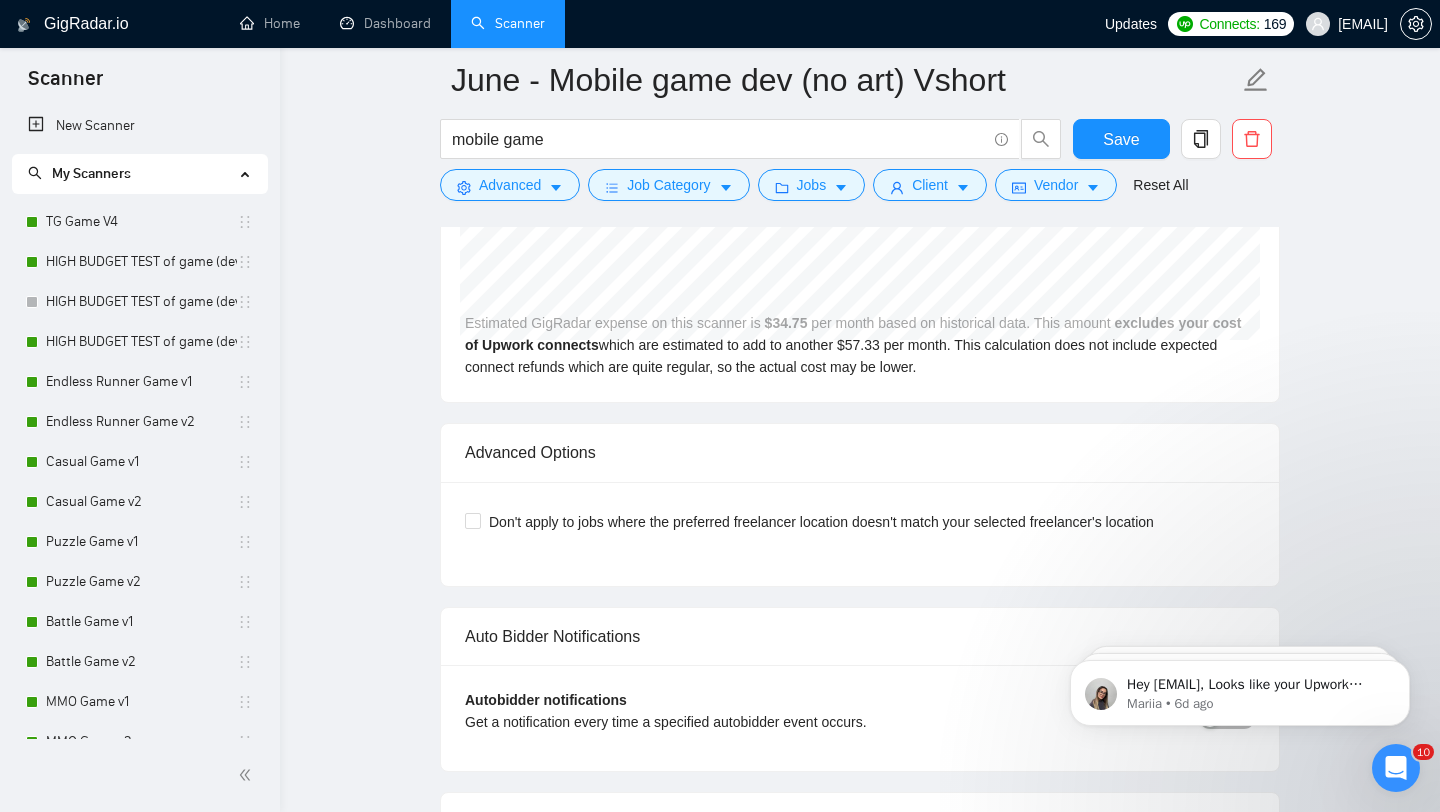 scroll, scrollTop: 4291, scrollLeft: 0, axis: vertical 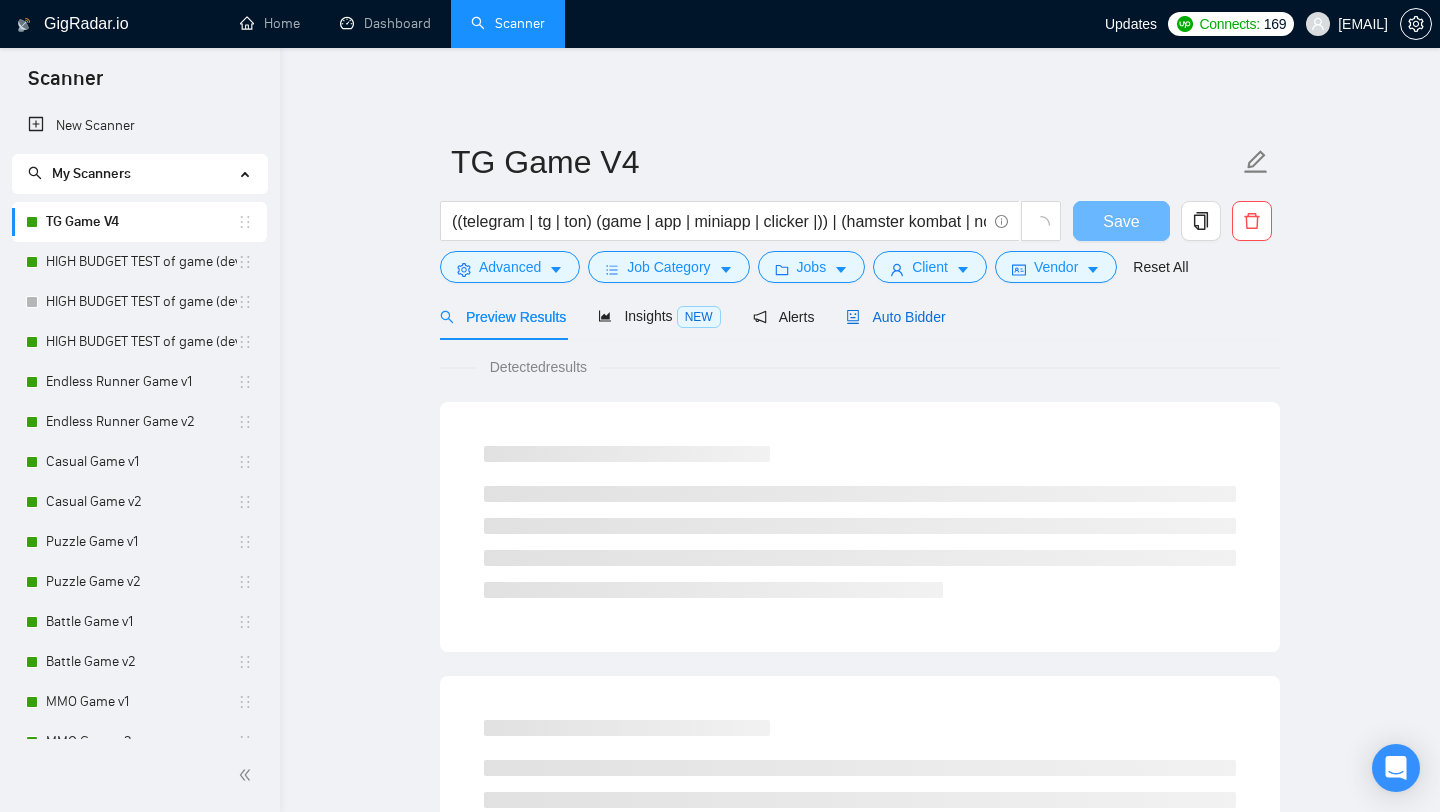 click on "Auto Bidder" at bounding box center [895, 317] 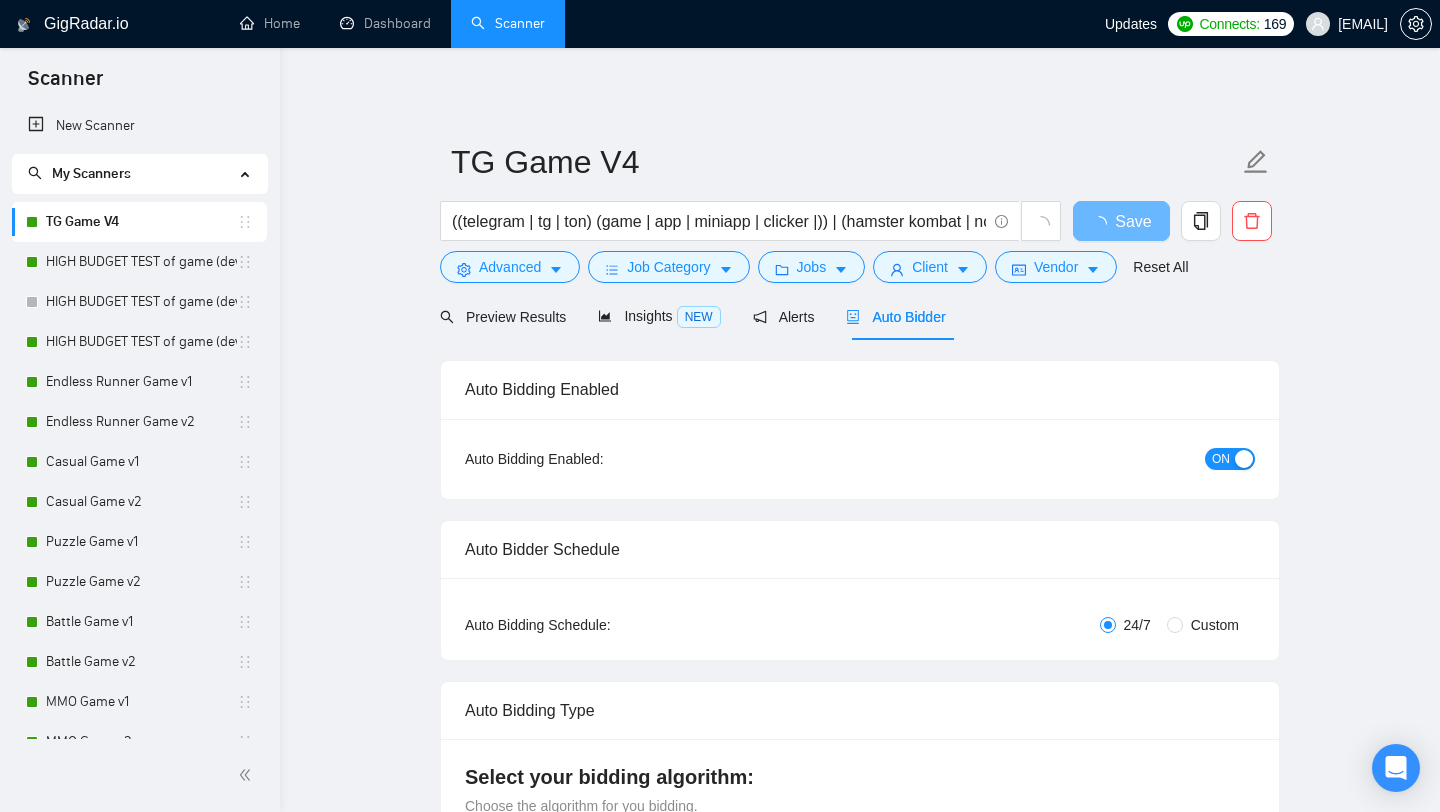 type 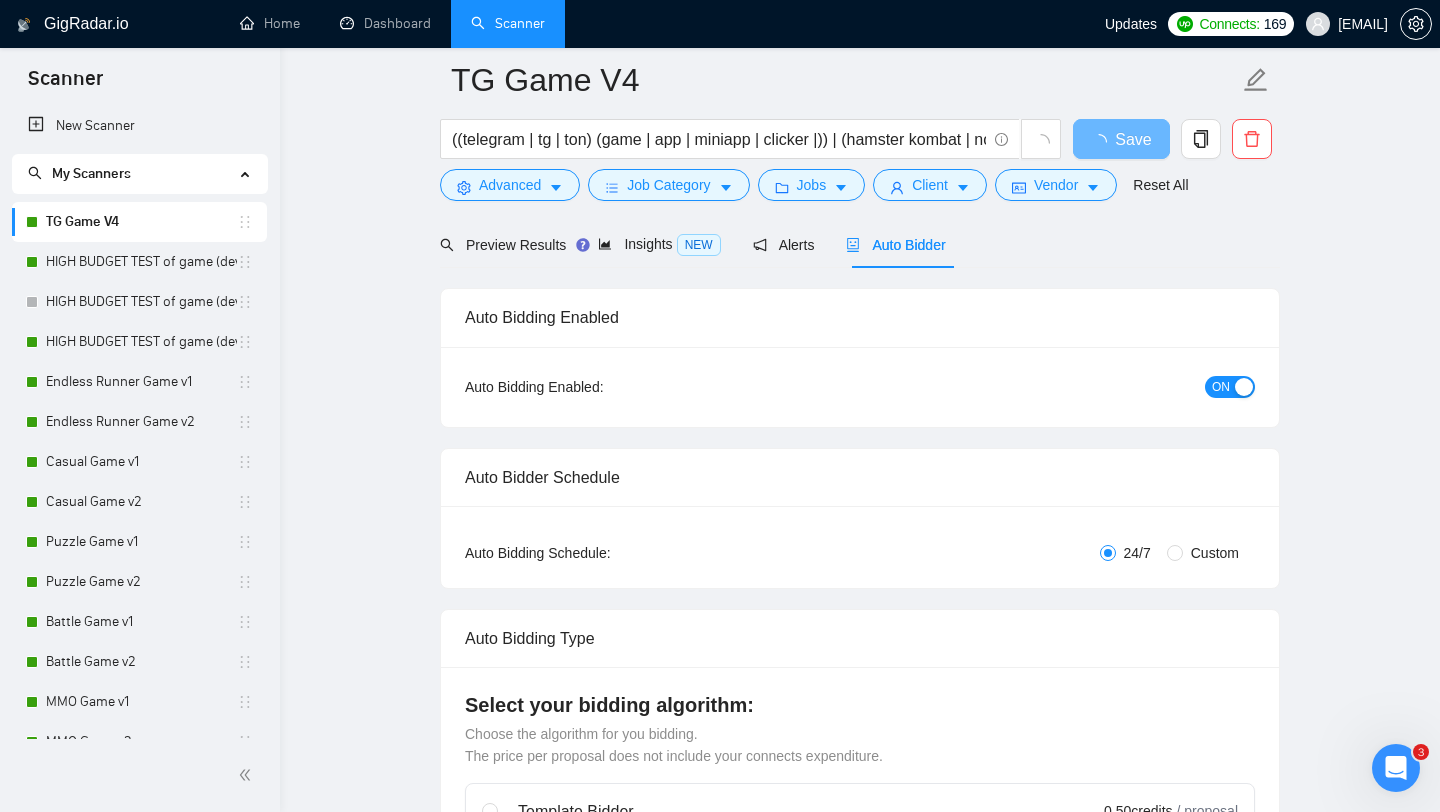 scroll, scrollTop: 634, scrollLeft: 0, axis: vertical 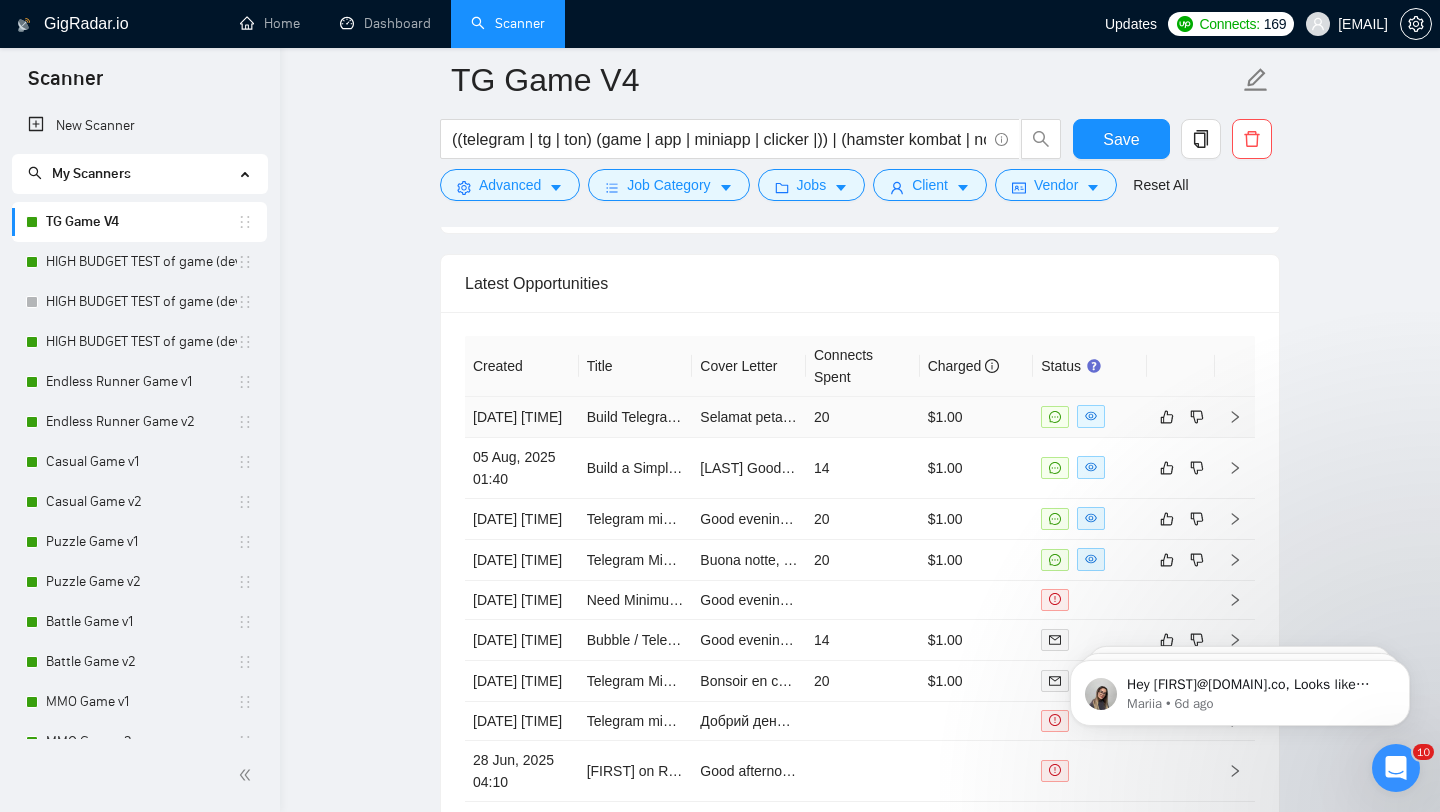 click on "[DATE] [TIME]" at bounding box center (522, 417) 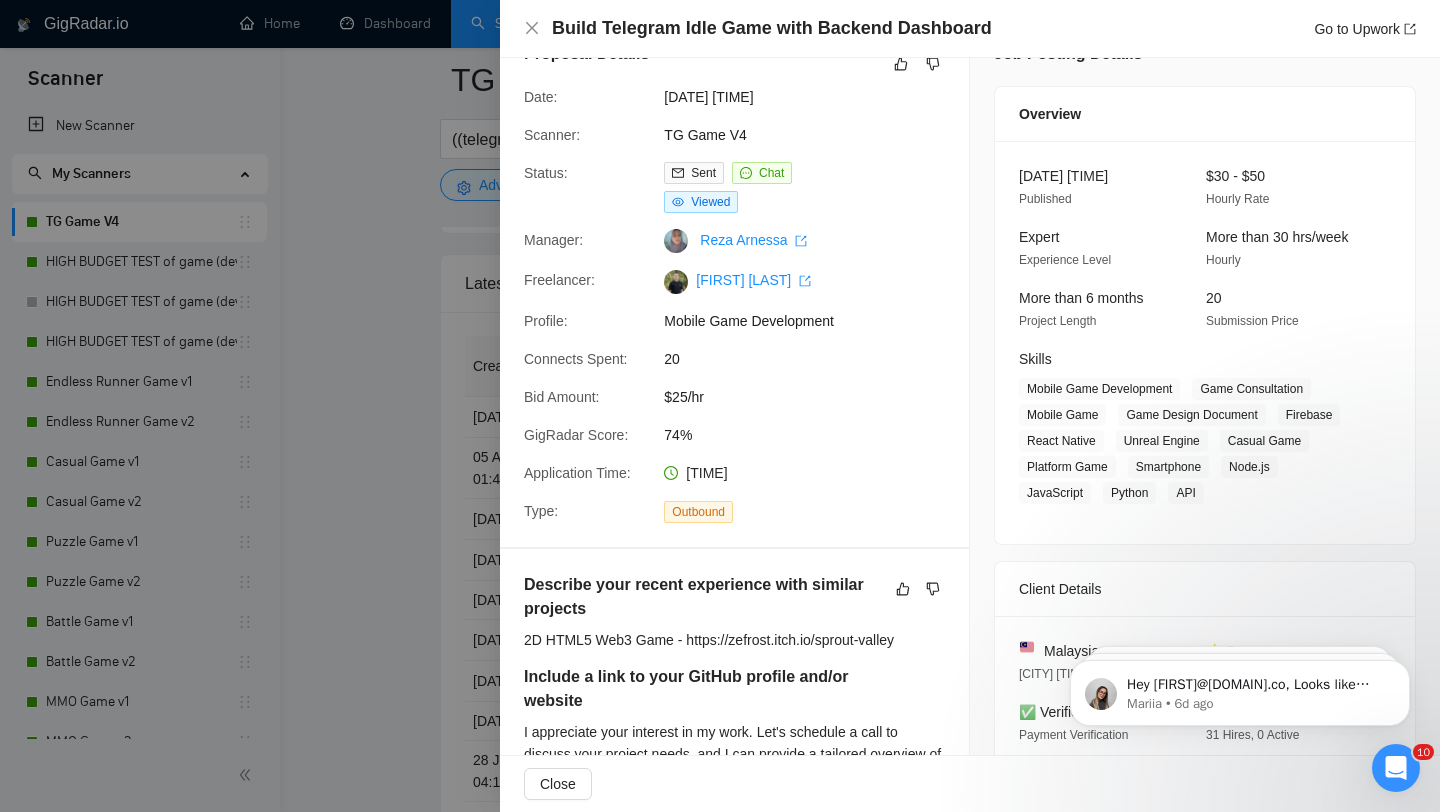 scroll, scrollTop: 36, scrollLeft: 0, axis: vertical 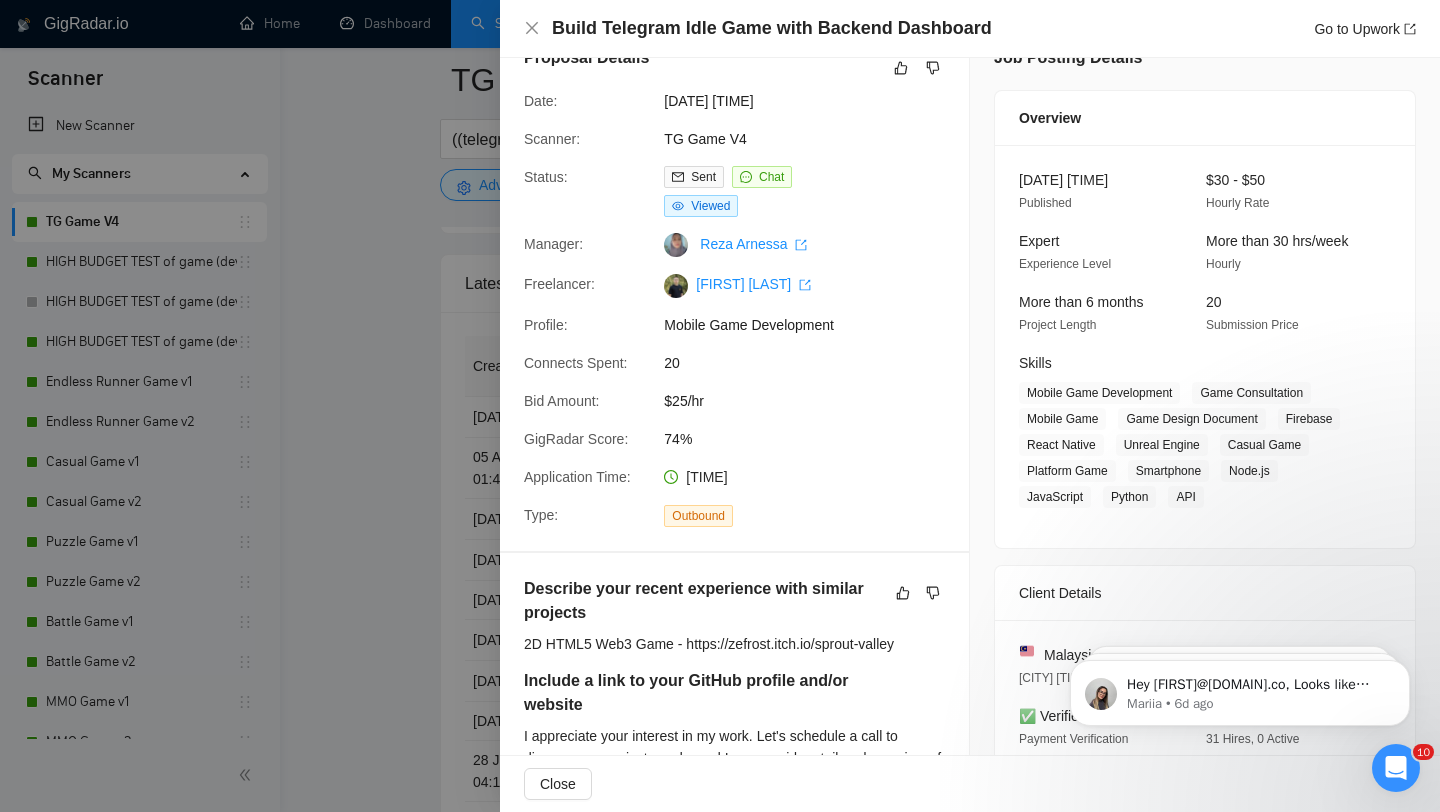 click at bounding box center (720, 406) 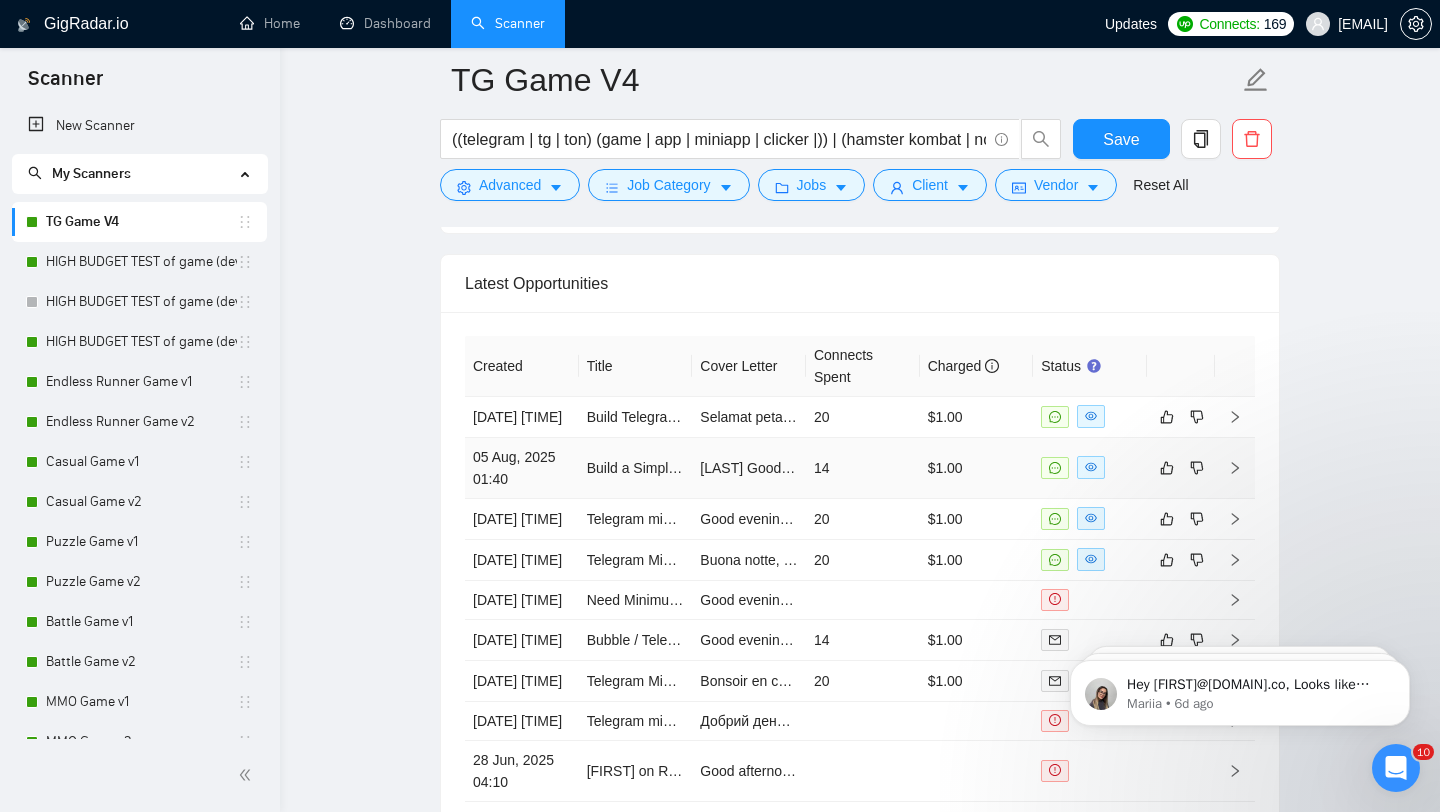 click on "05 Aug, 2025 01:40" at bounding box center [522, 468] 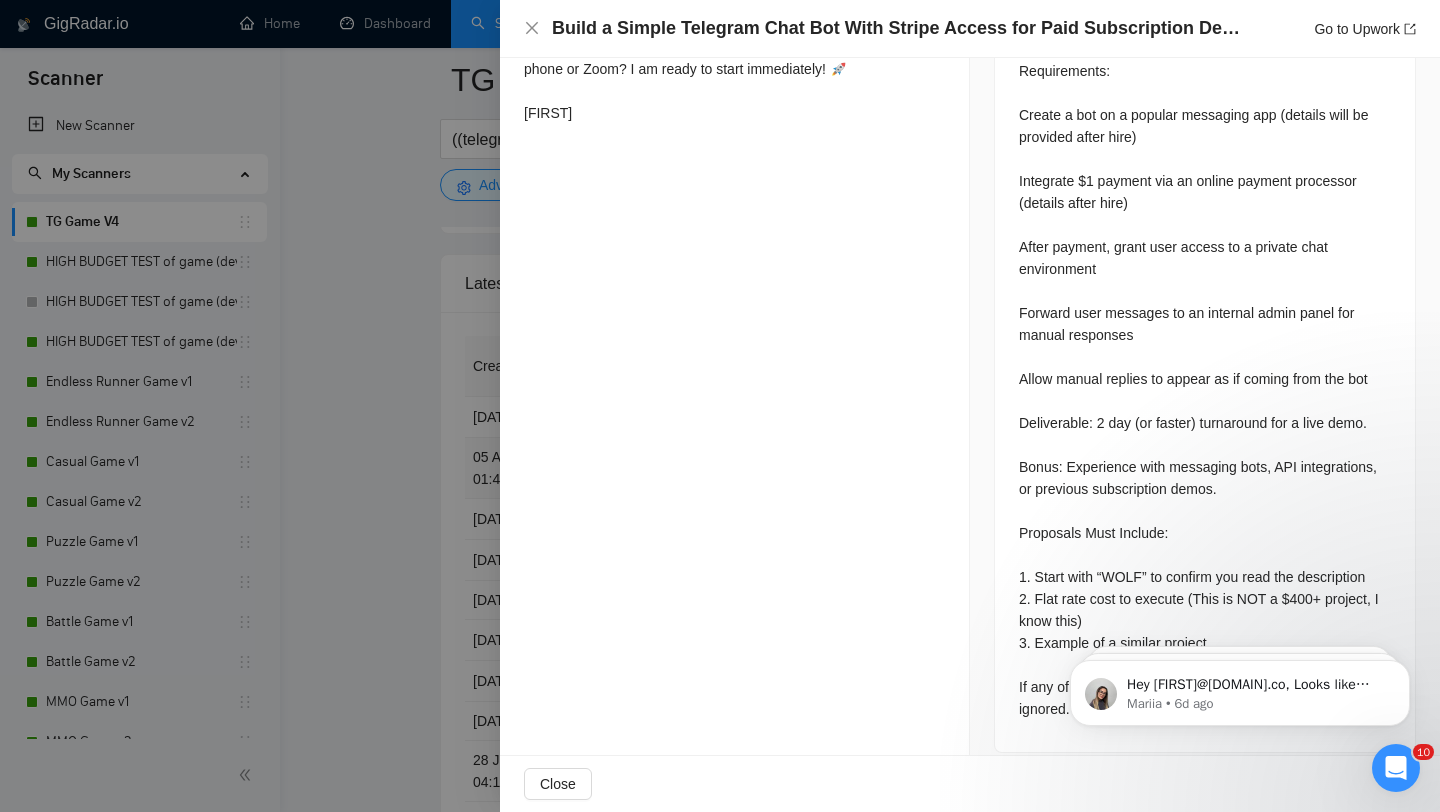 scroll, scrollTop: 974, scrollLeft: 0, axis: vertical 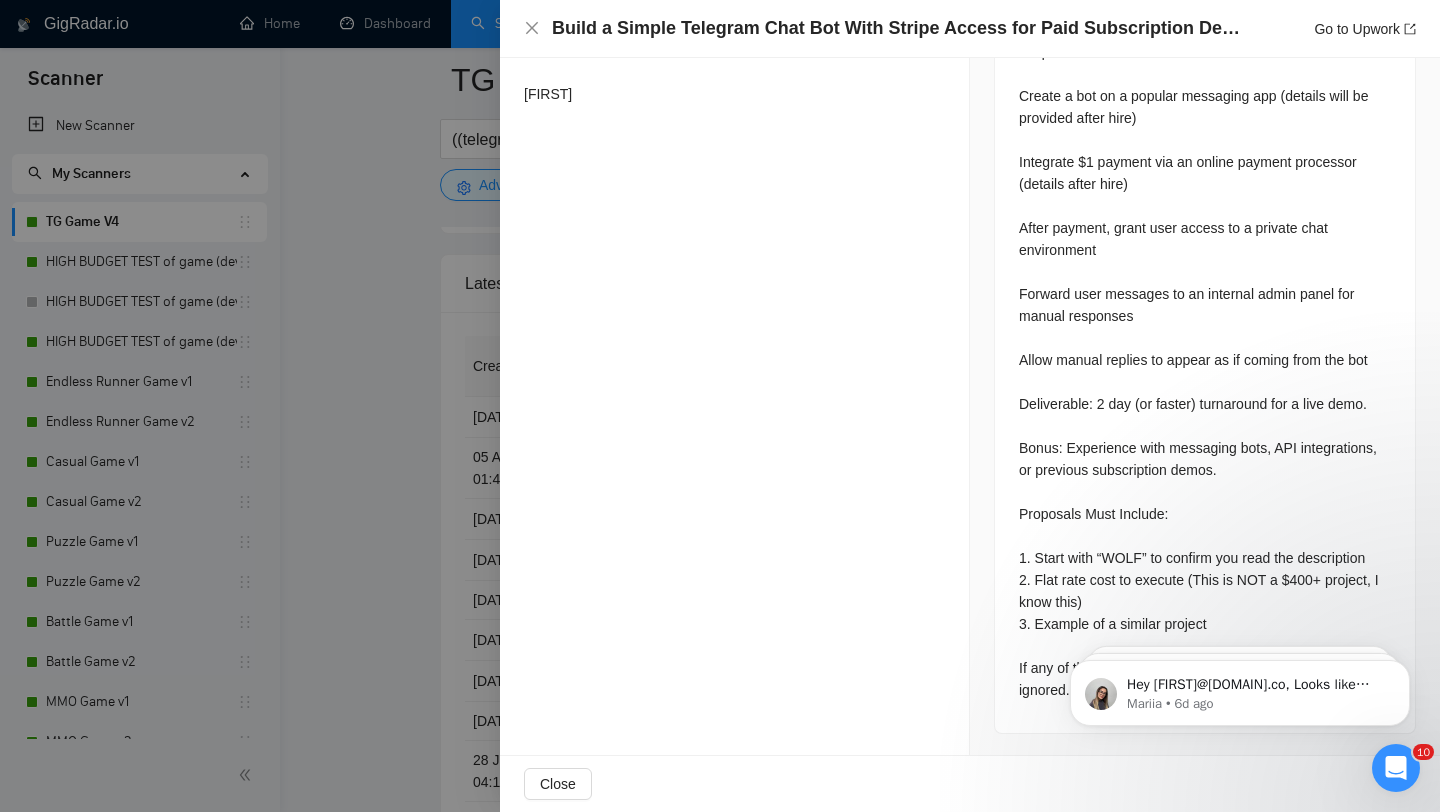 click at bounding box center (720, 406) 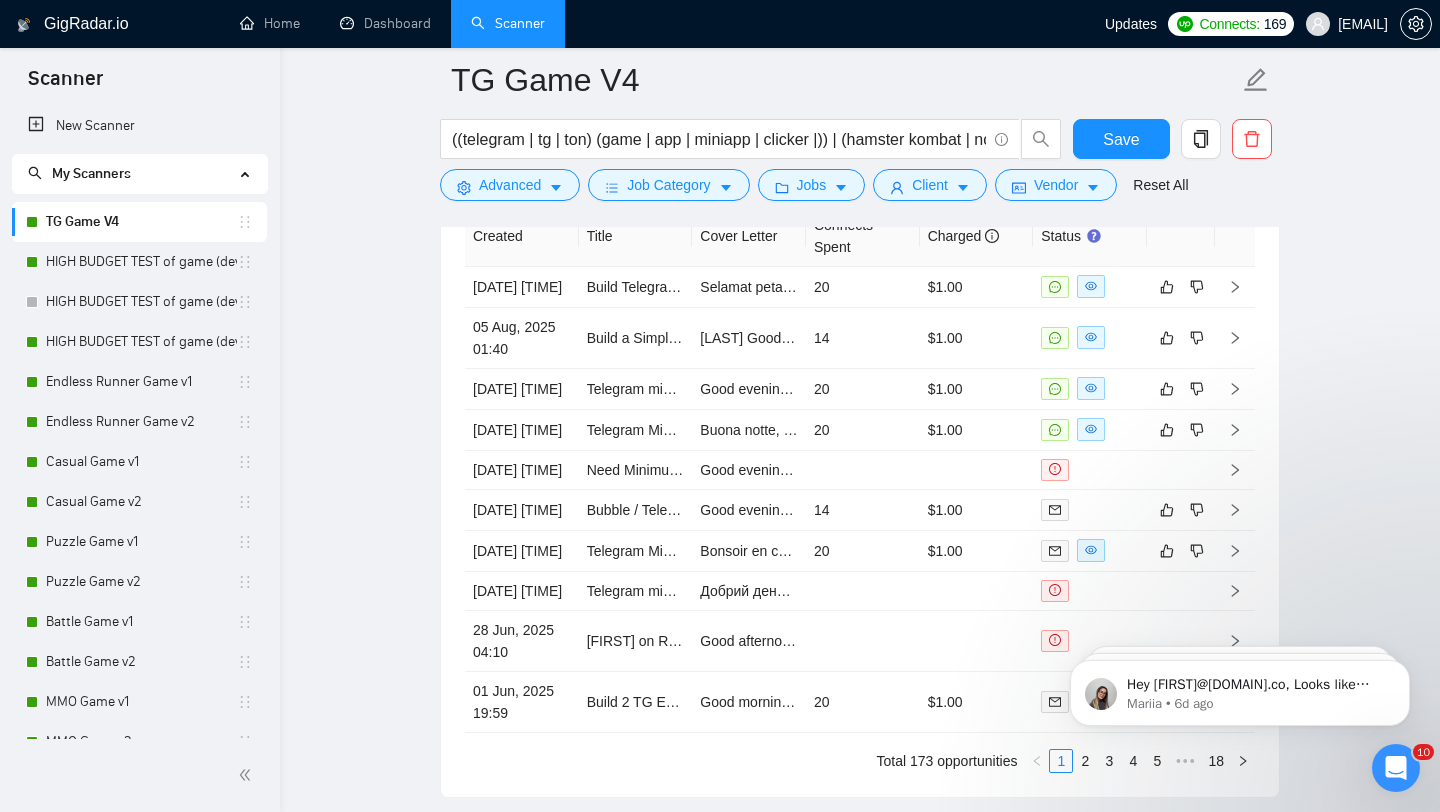 scroll, scrollTop: 5031, scrollLeft: 0, axis: vertical 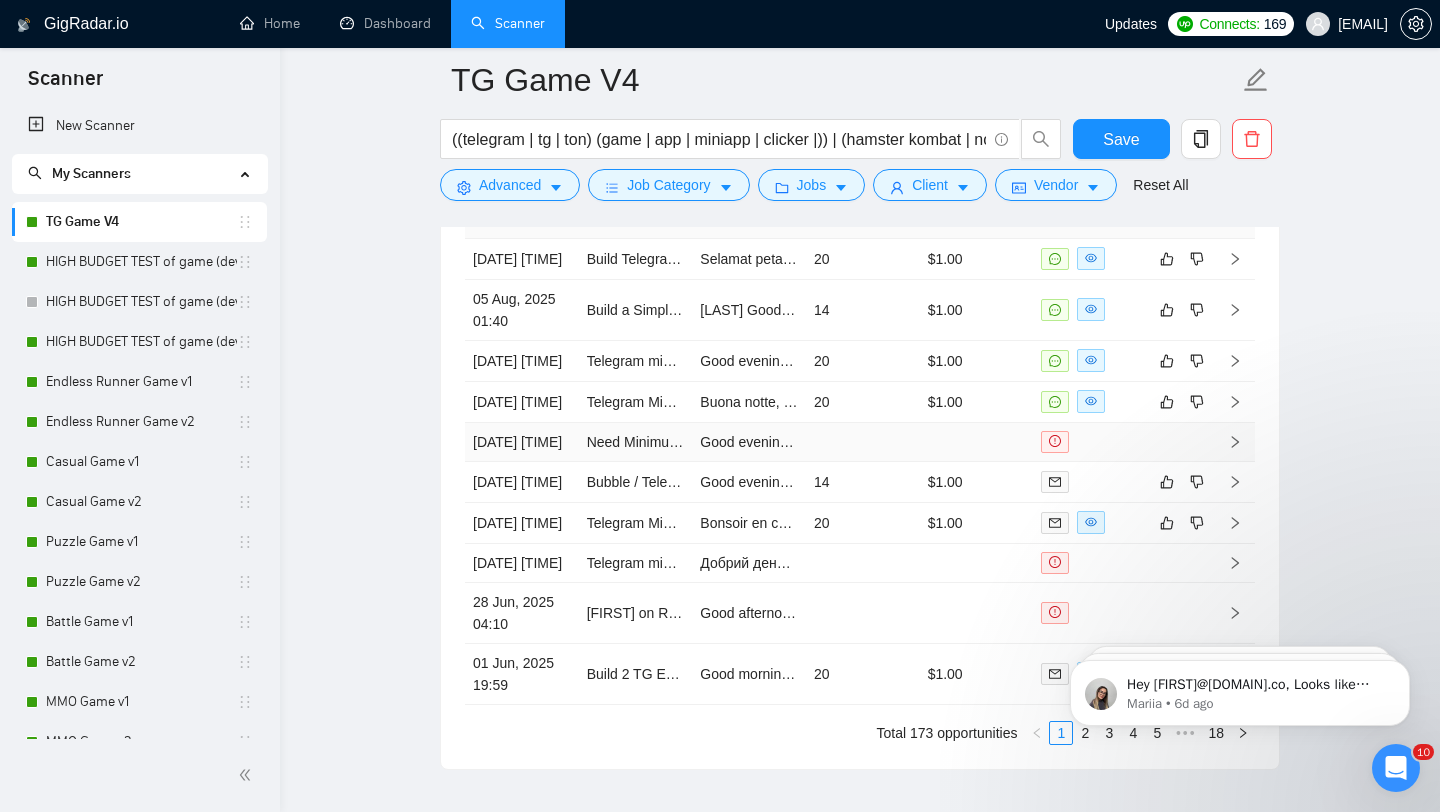 click on "[DATE] [TIME]" at bounding box center (522, 442) 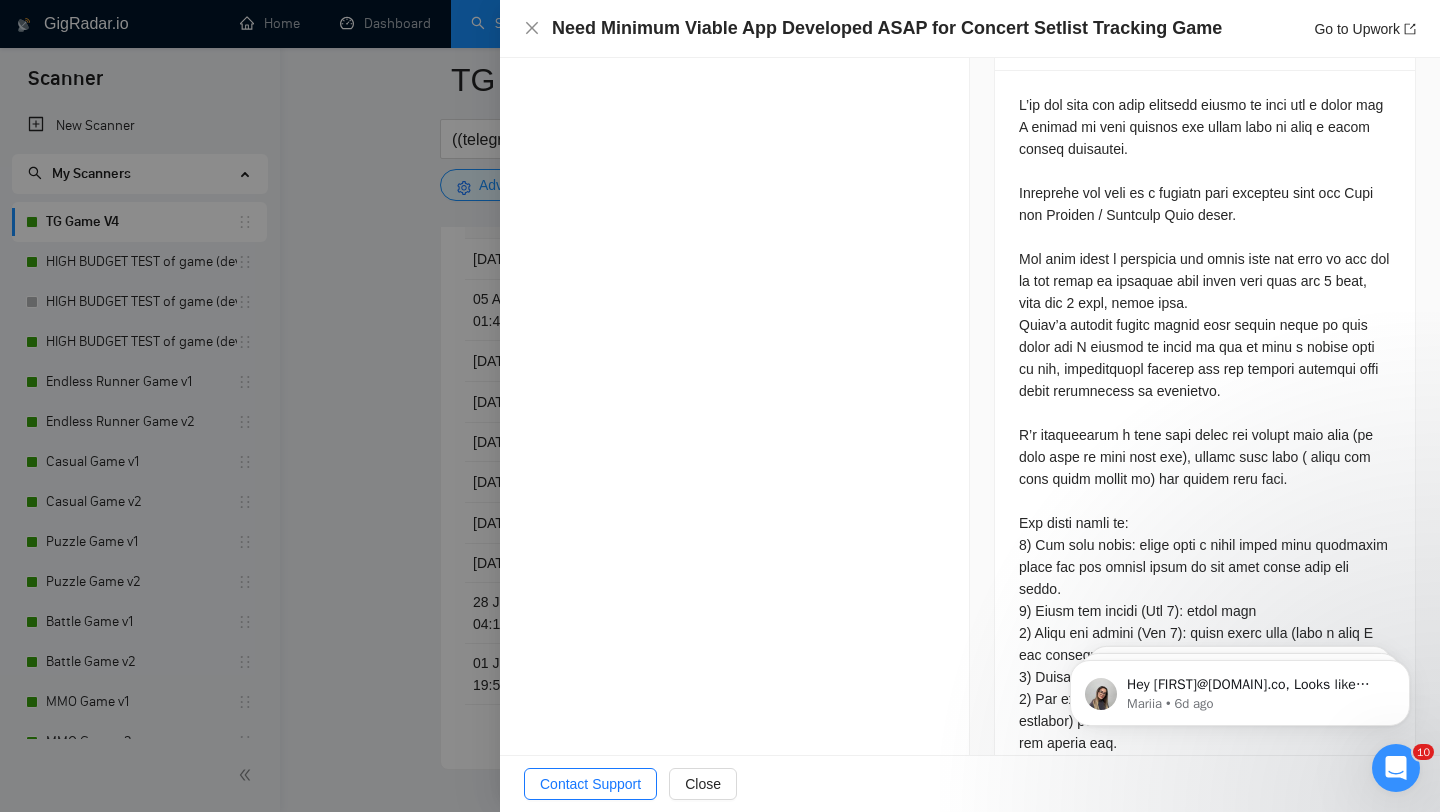 click at bounding box center (720, 406) 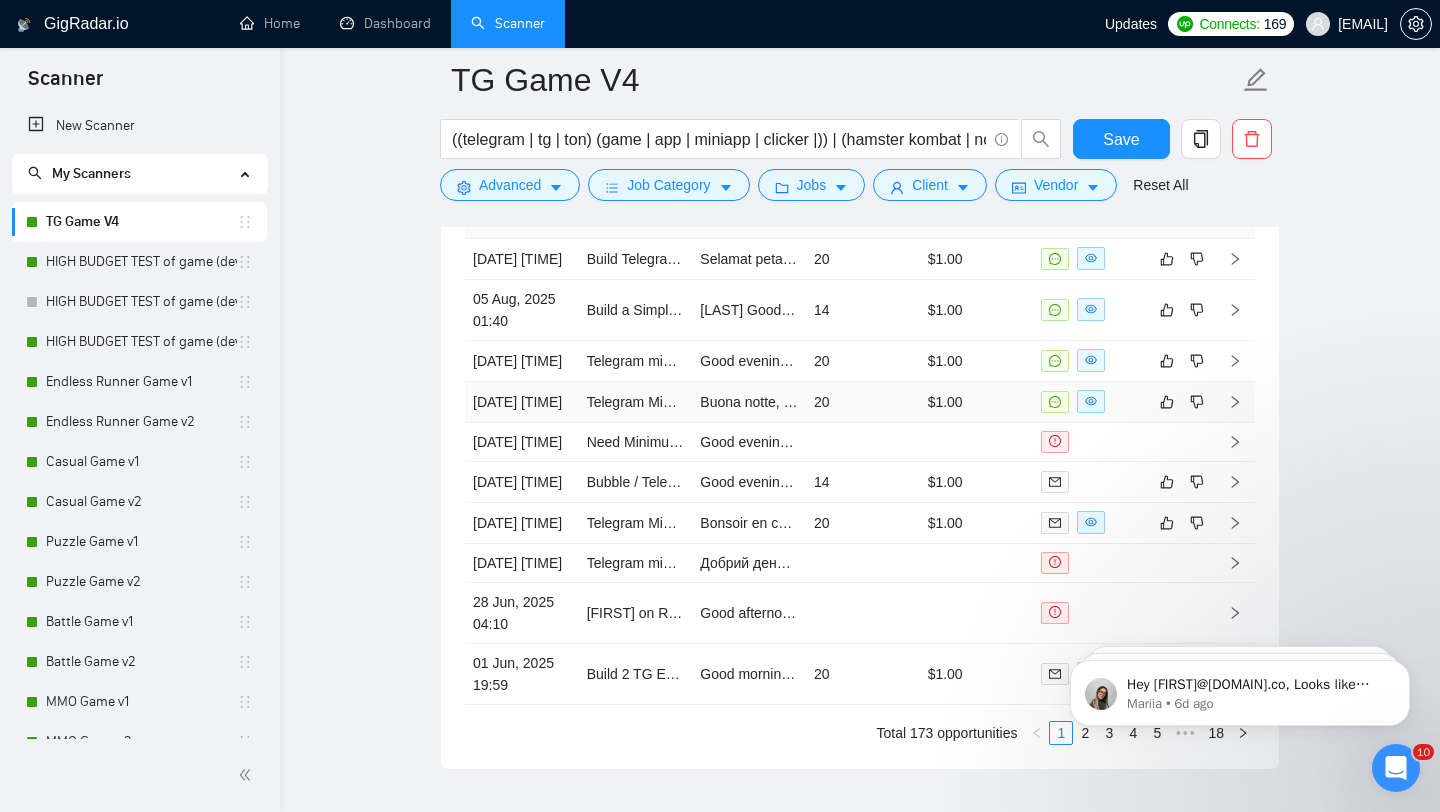 click on "[DATE] [TIME]" at bounding box center [522, 402] 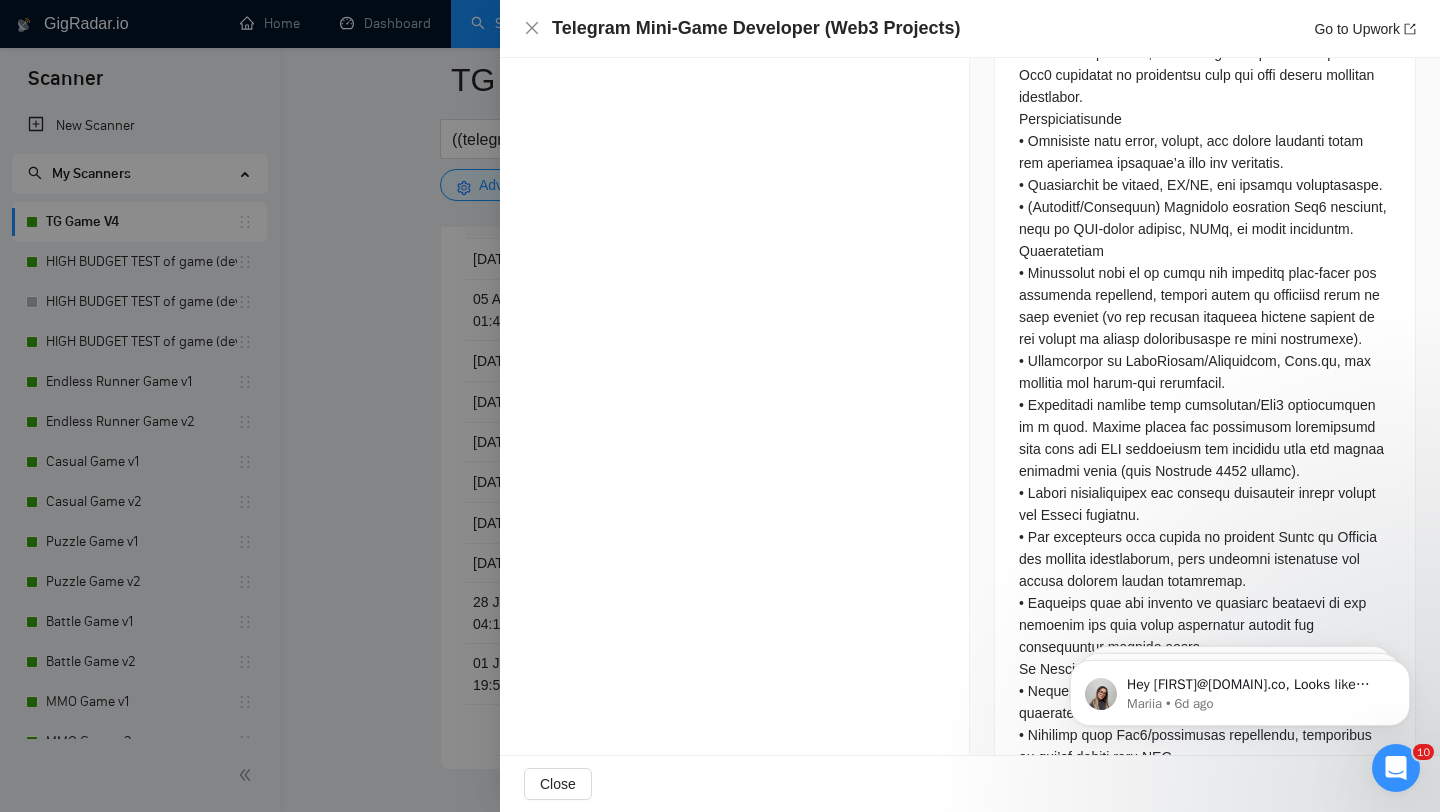scroll, scrollTop: 987, scrollLeft: 0, axis: vertical 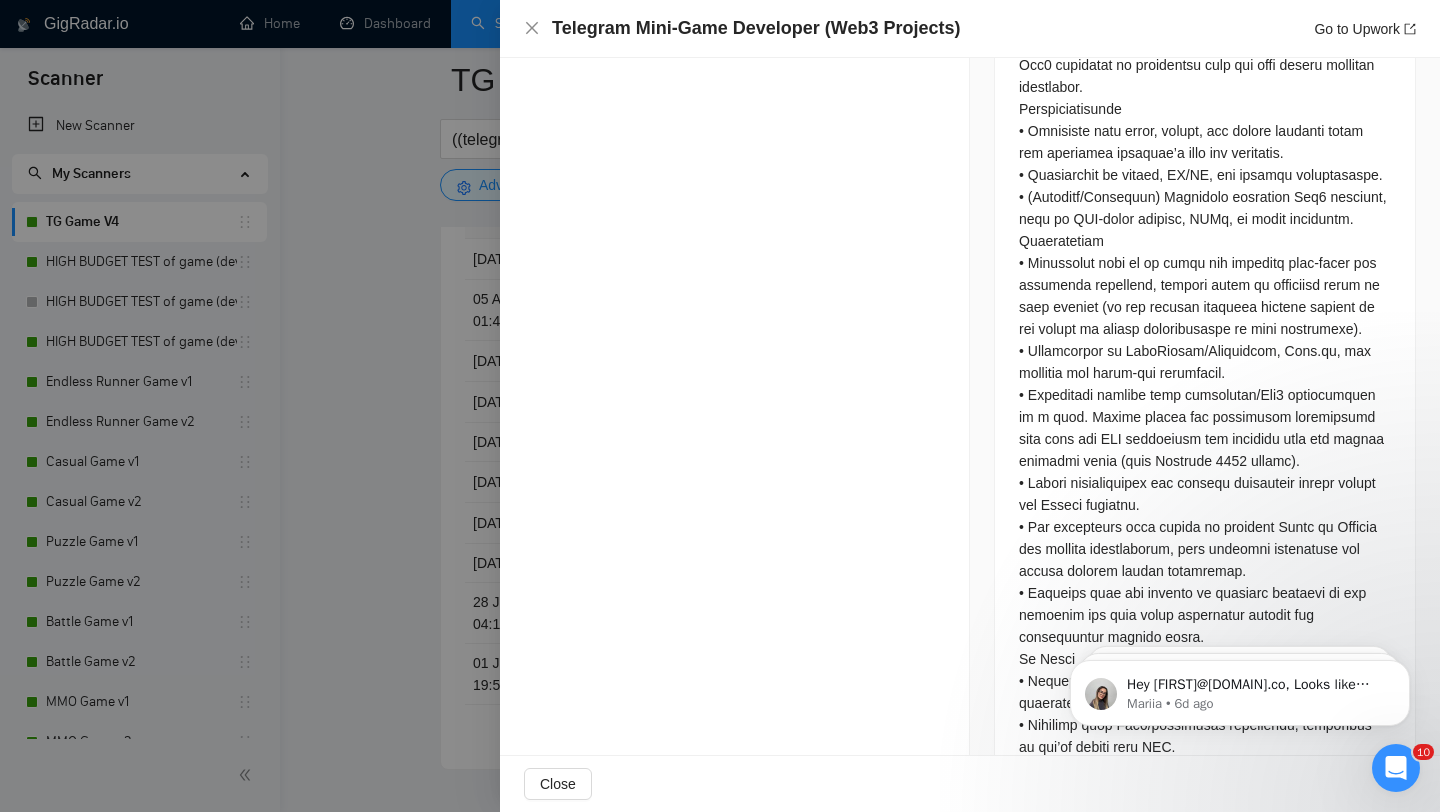click at bounding box center (720, 406) 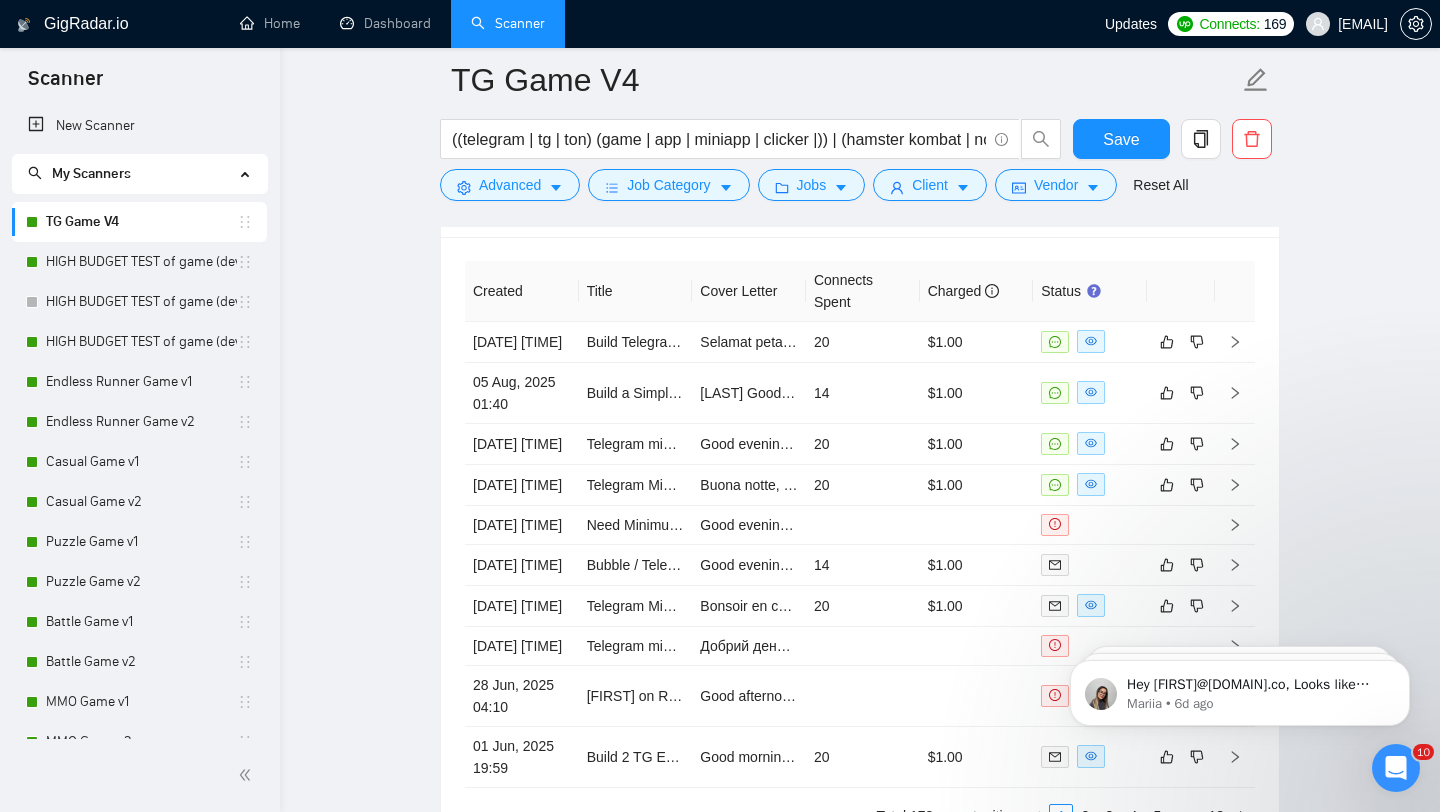 scroll, scrollTop: 4945, scrollLeft: 0, axis: vertical 